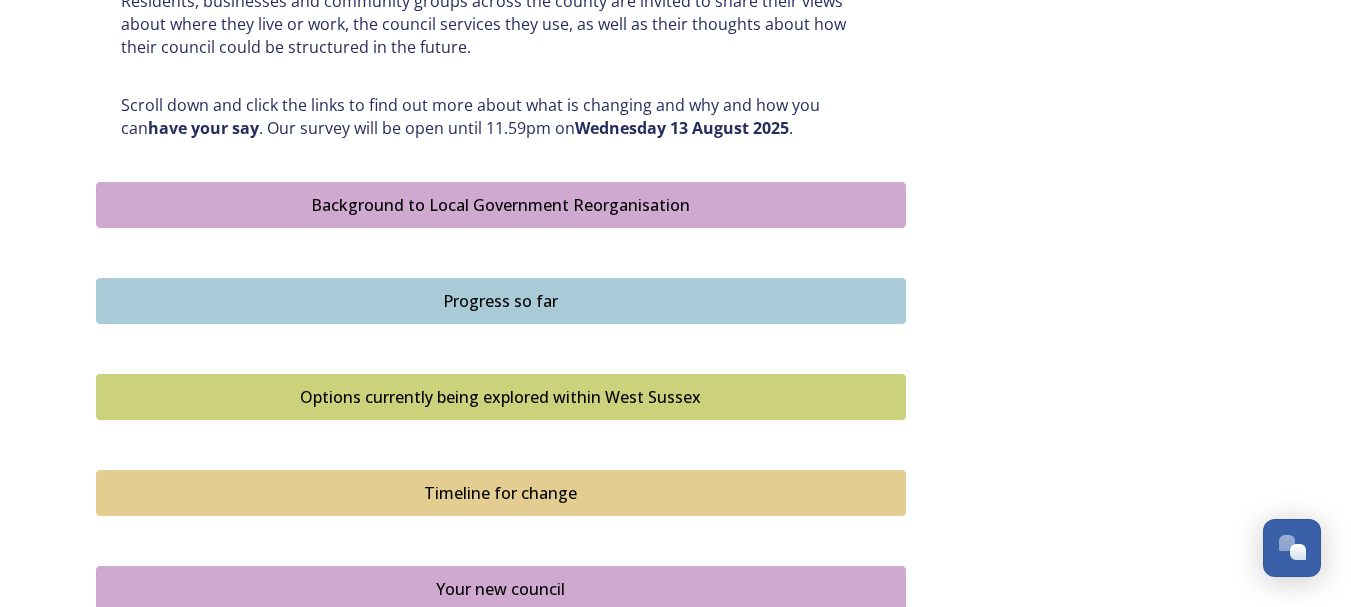 scroll, scrollTop: 1033, scrollLeft: 0, axis: vertical 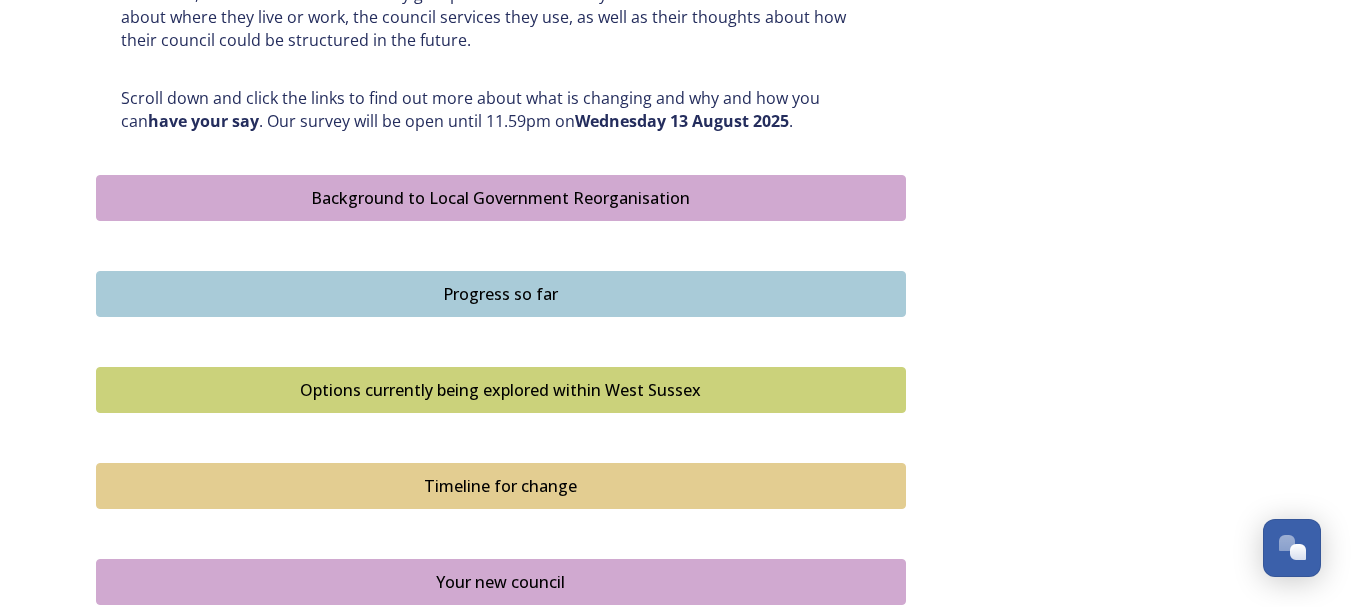 click on "Background to Local Government Reorganisation" at bounding box center [501, 198] 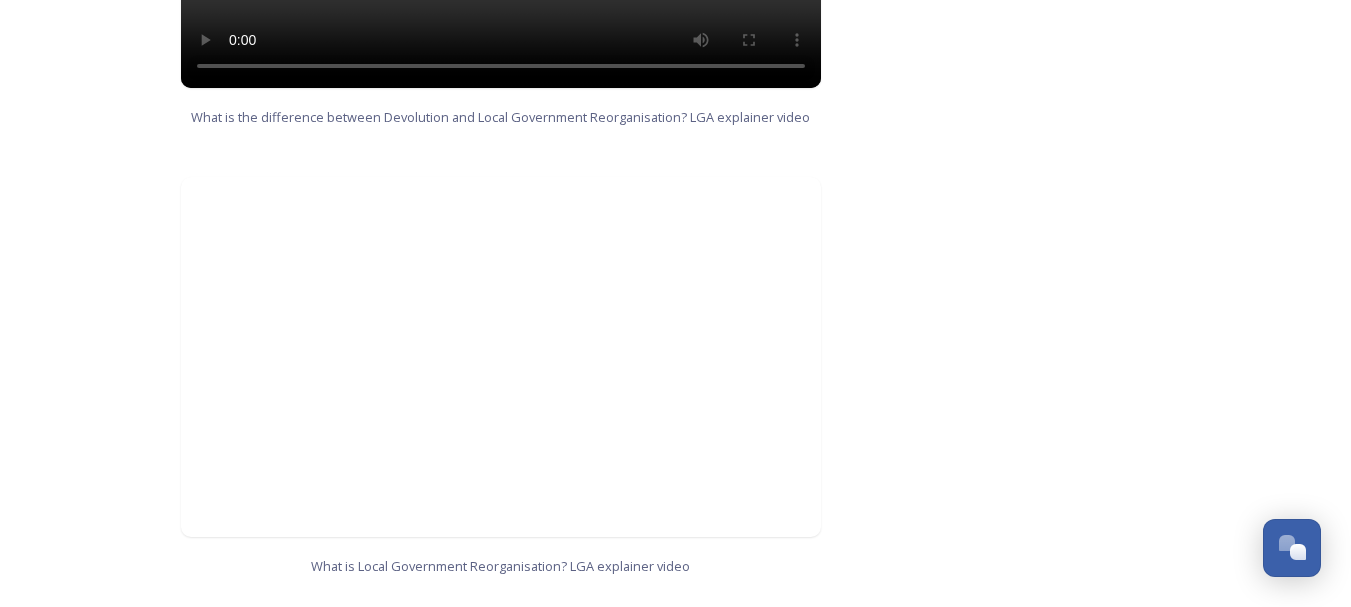 scroll, scrollTop: 1861, scrollLeft: 0, axis: vertical 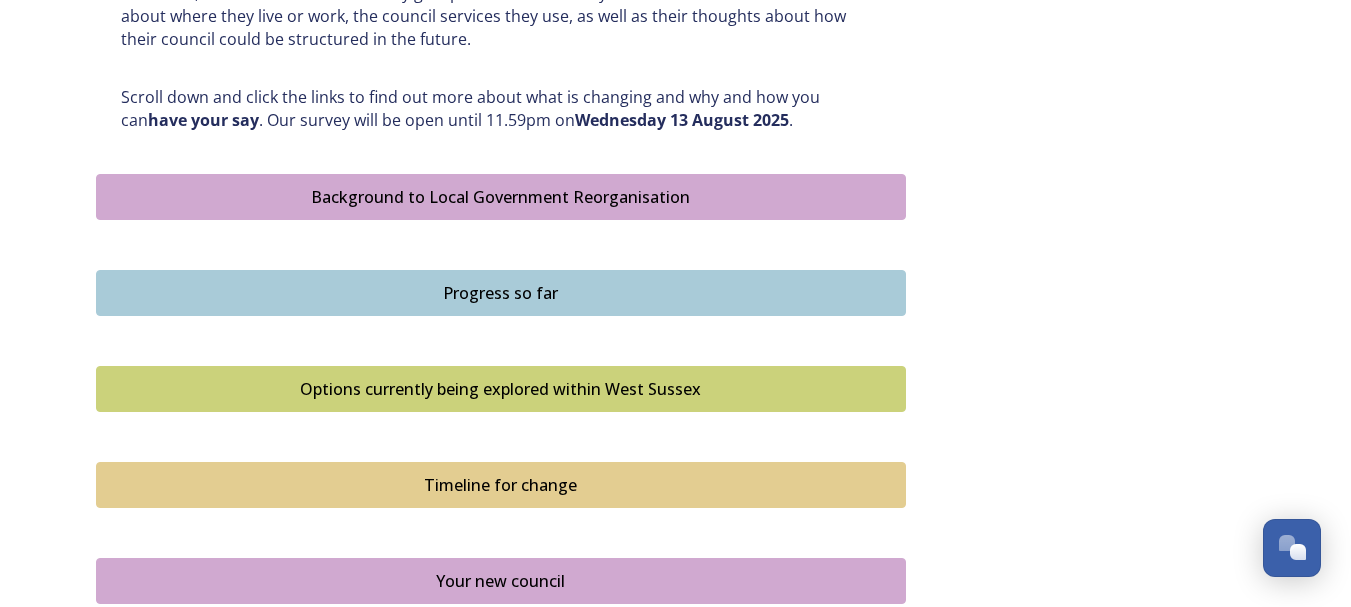 click on "Progress so far" at bounding box center (501, 293) 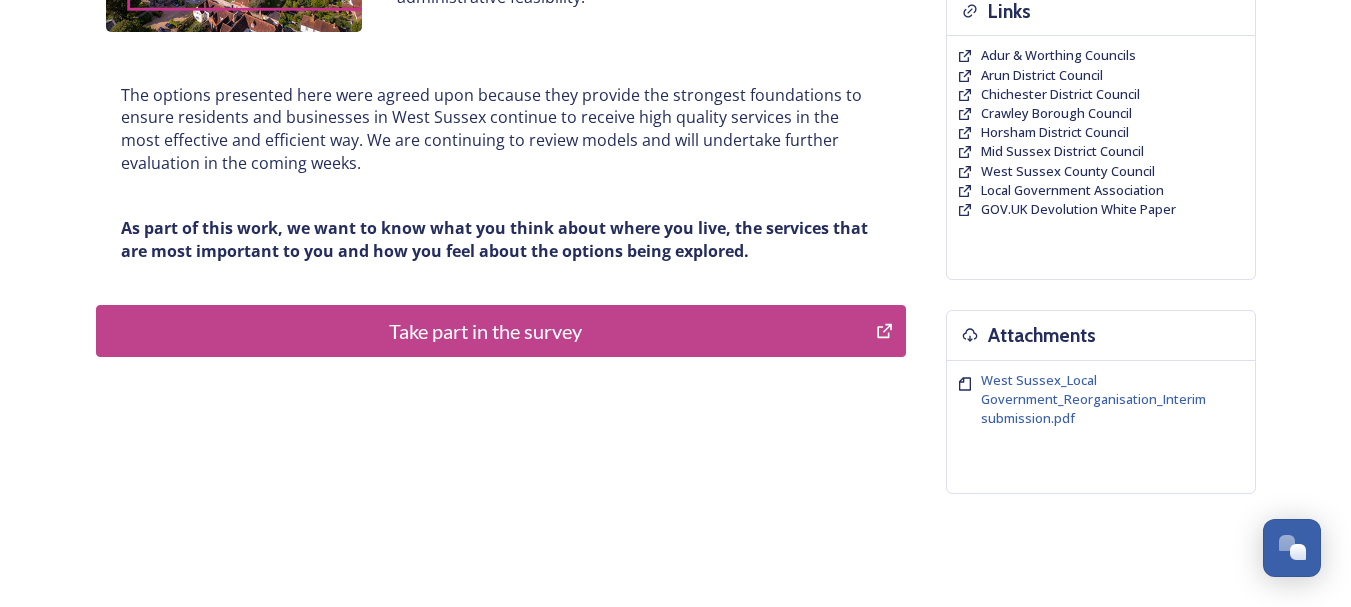 scroll, scrollTop: 533, scrollLeft: 0, axis: vertical 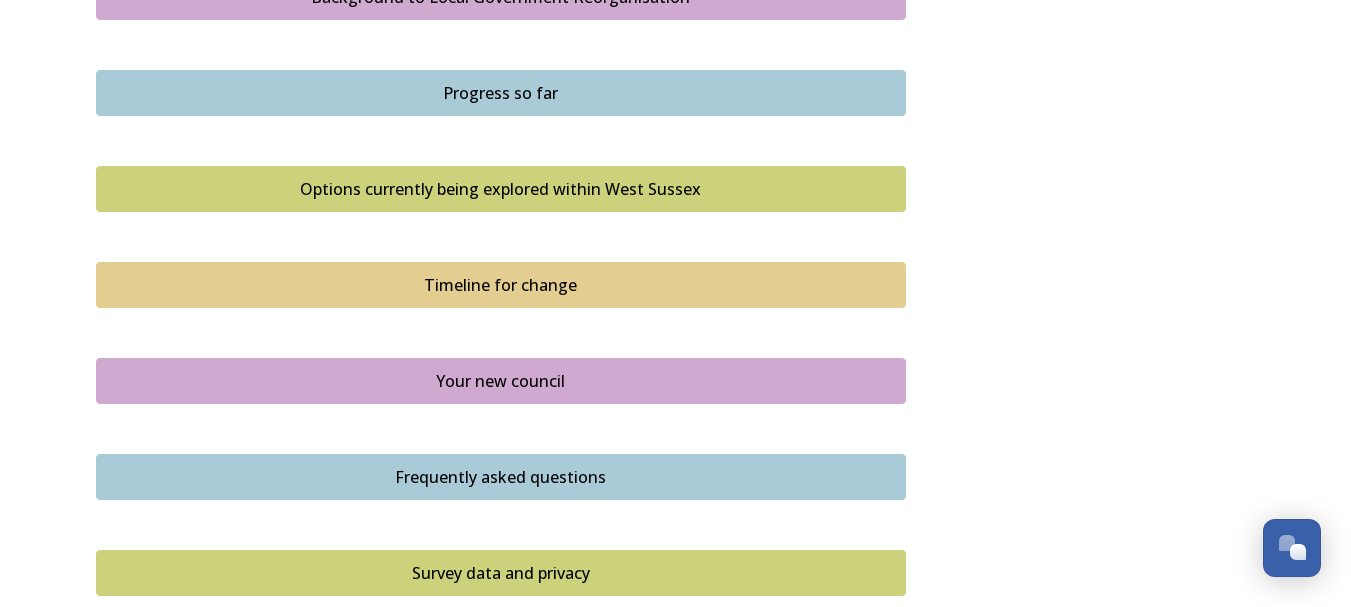 click on "Options currently being explored within West Sussex" at bounding box center (501, 189) 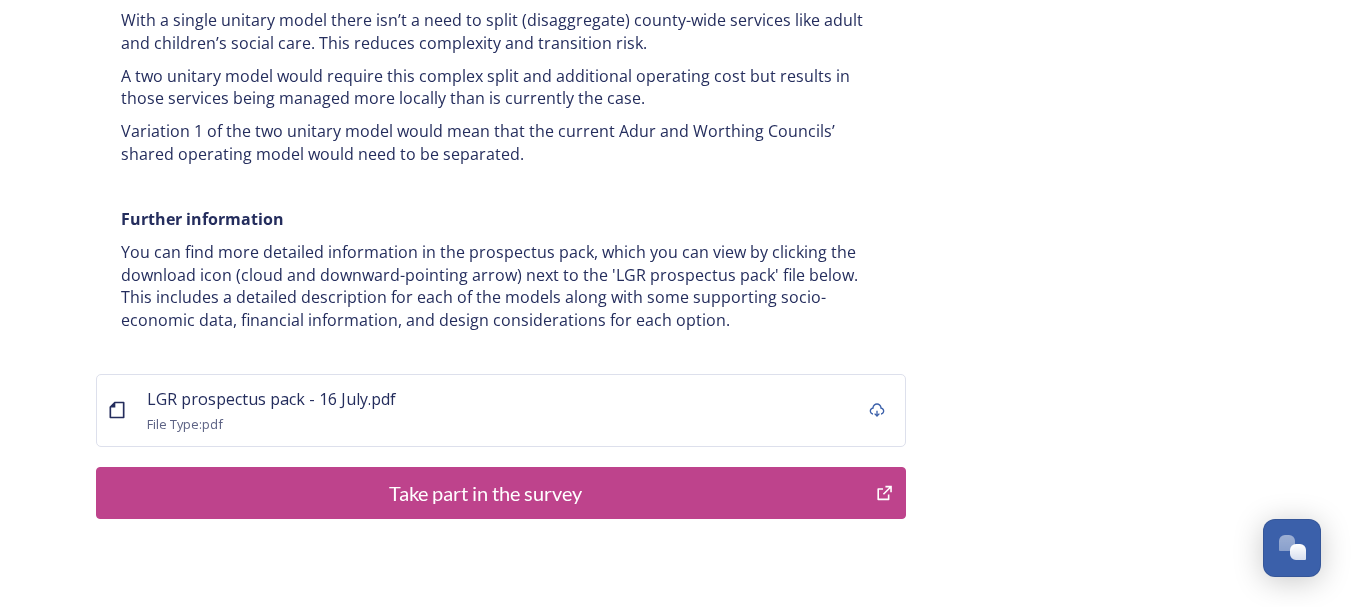scroll, scrollTop: 4000, scrollLeft: 0, axis: vertical 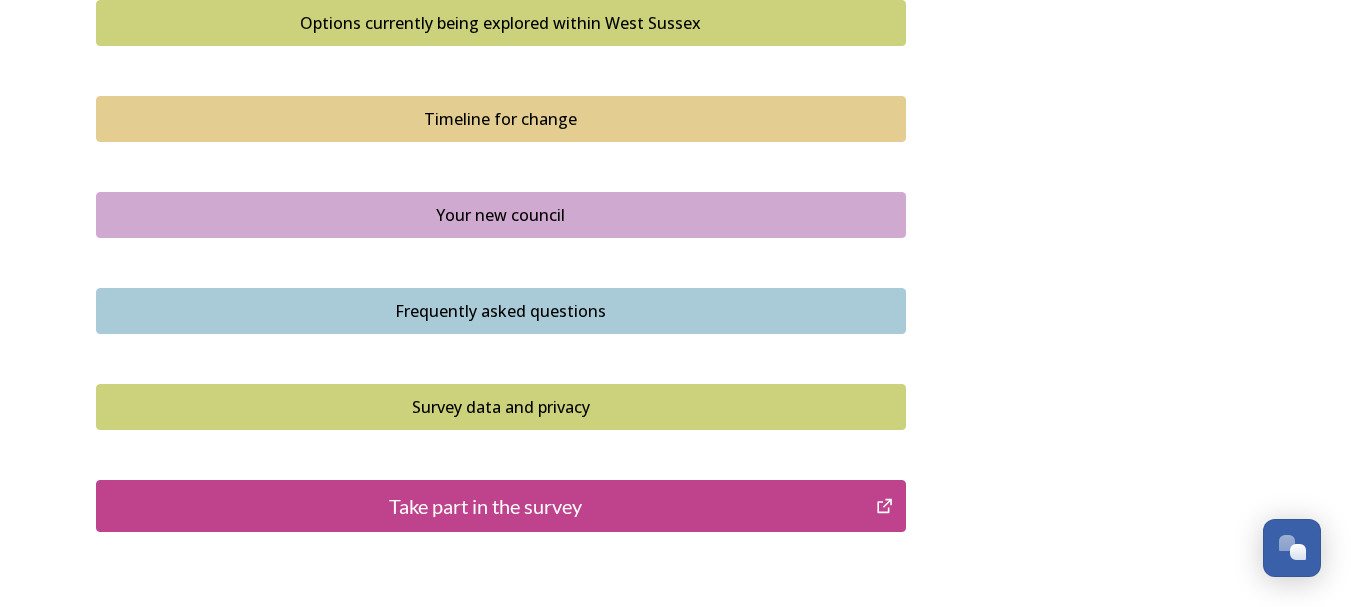 click on "Timeline for change" at bounding box center (501, 119) 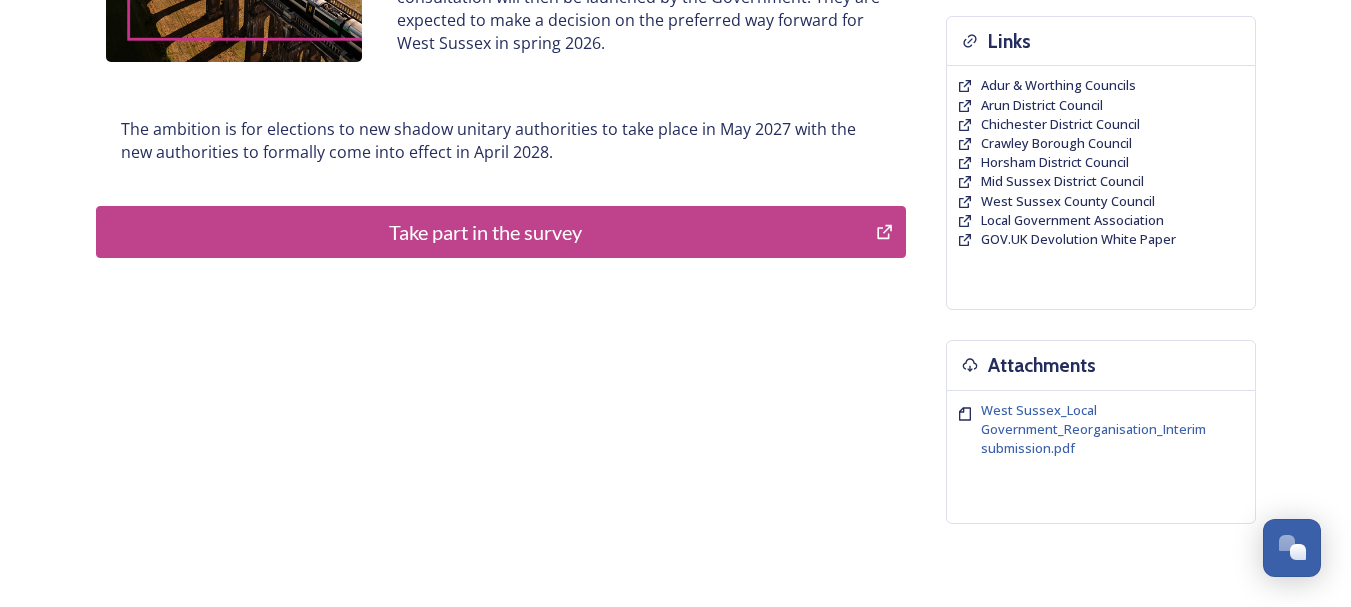 scroll, scrollTop: 500, scrollLeft: 0, axis: vertical 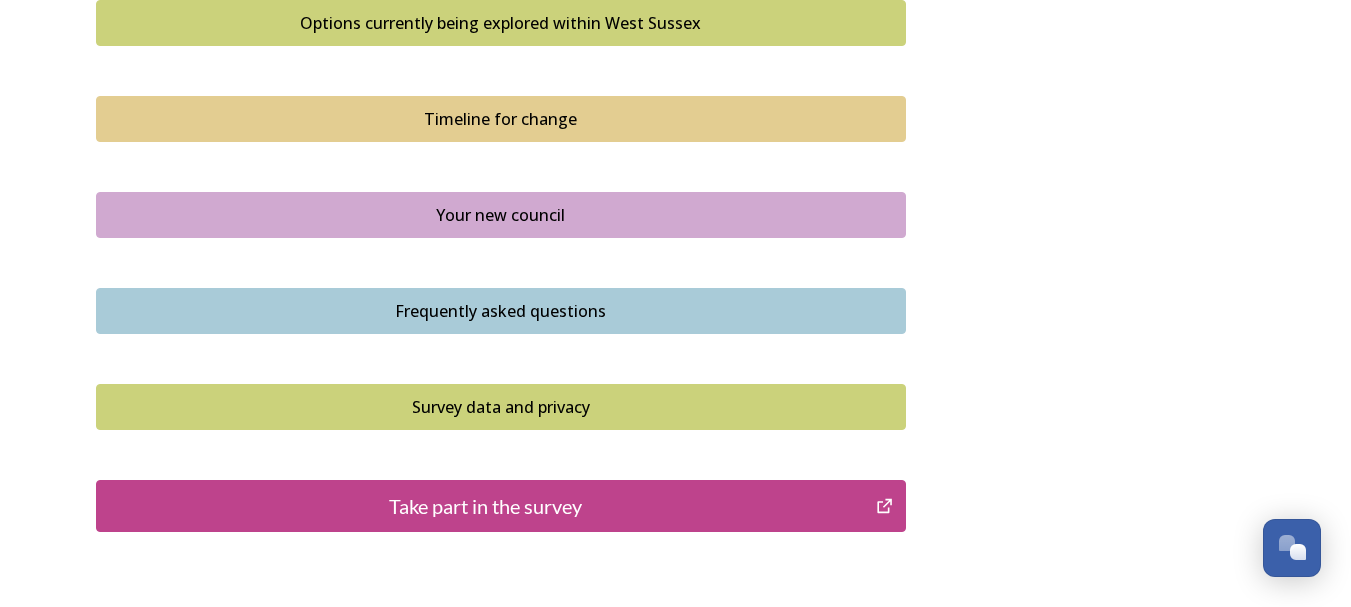click on "Your new council" at bounding box center (501, 215) 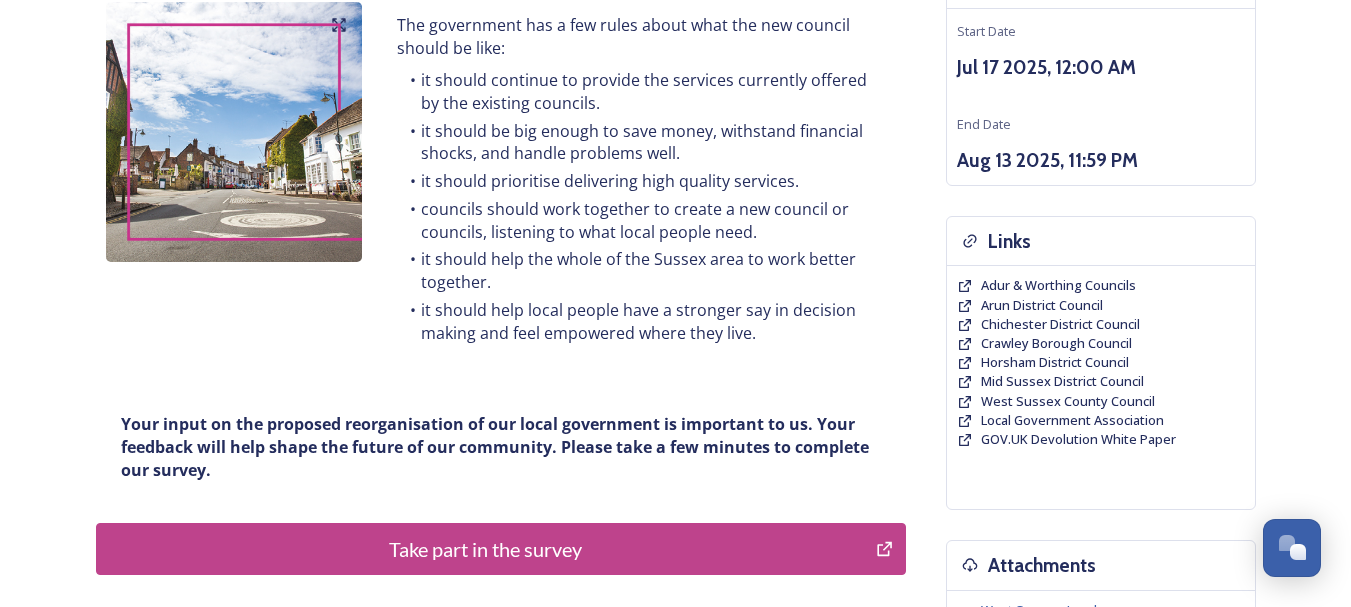 scroll, scrollTop: 300, scrollLeft: 0, axis: vertical 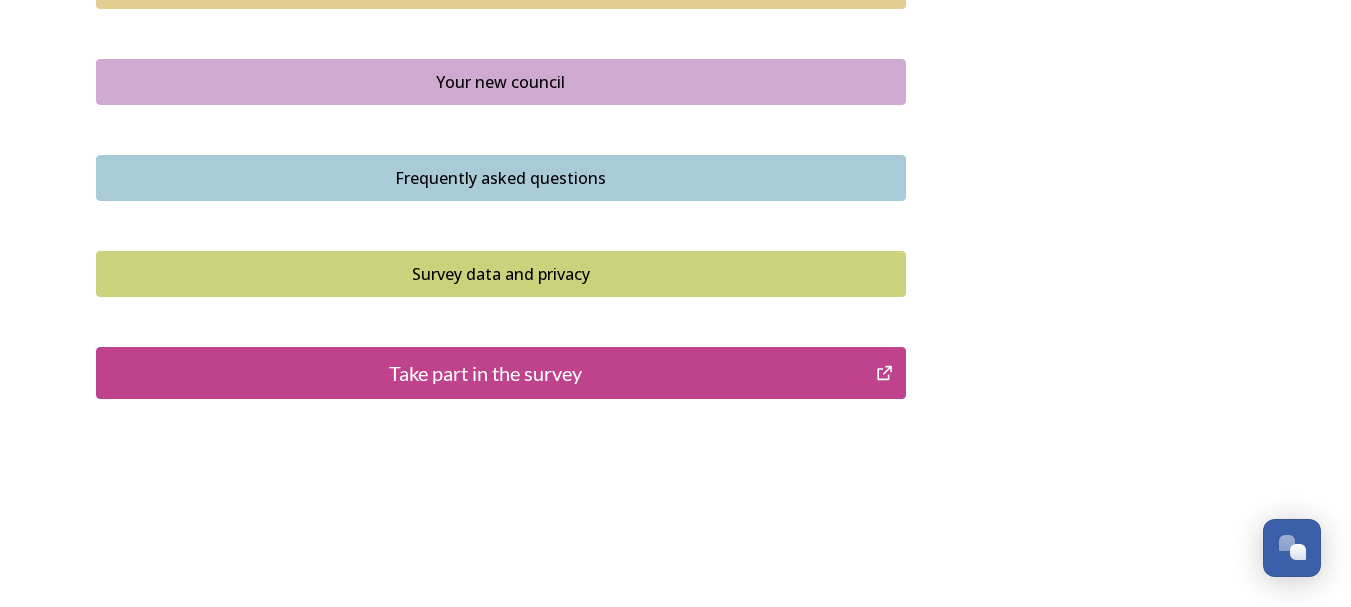 click on "Frequently asked questions" at bounding box center [501, 178] 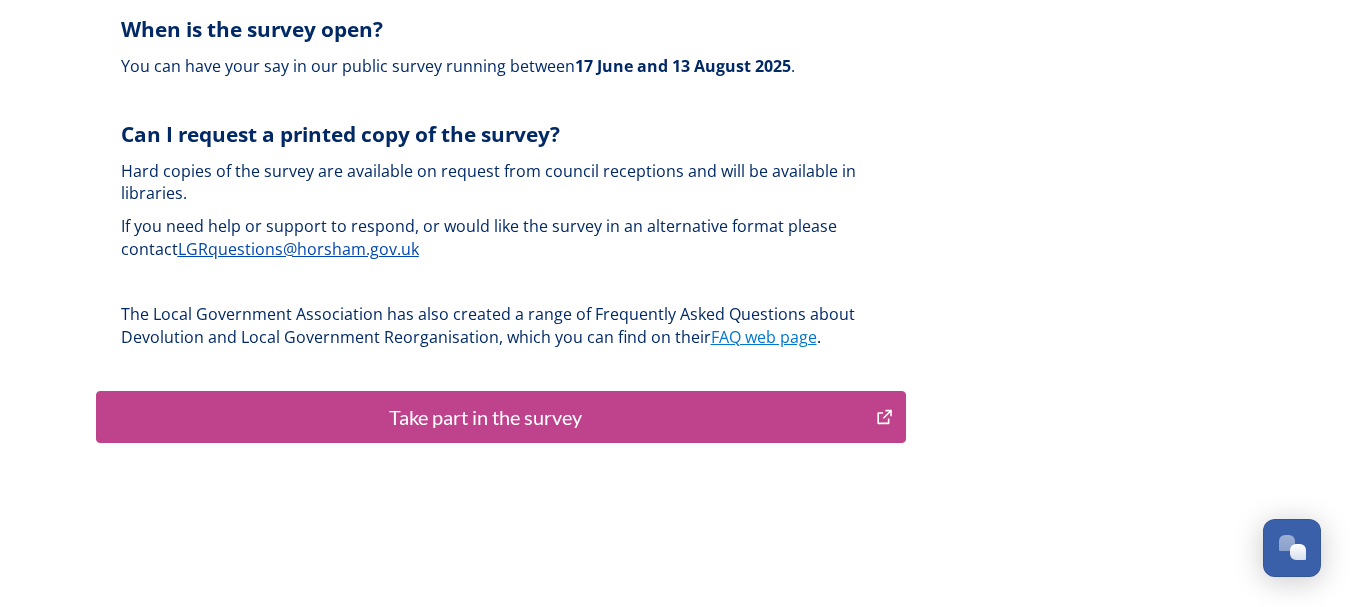 scroll, scrollTop: 6134, scrollLeft: 0, axis: vertical 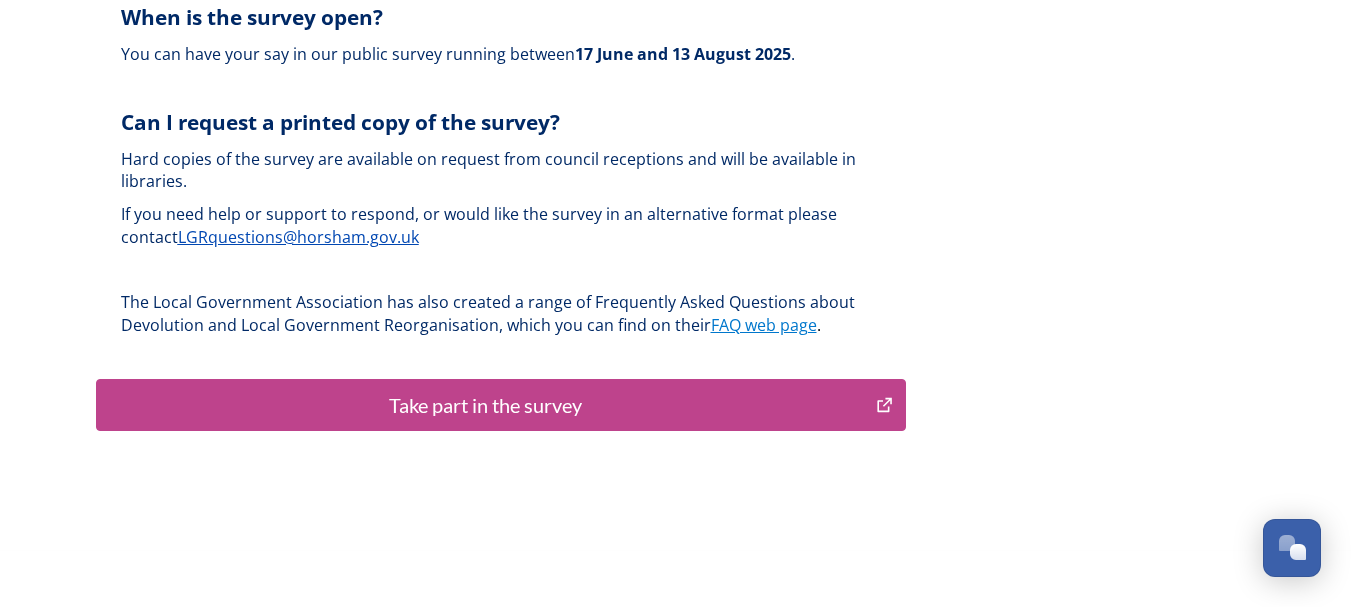 click on "Take part in the survey" at bounding box center [486, 405] 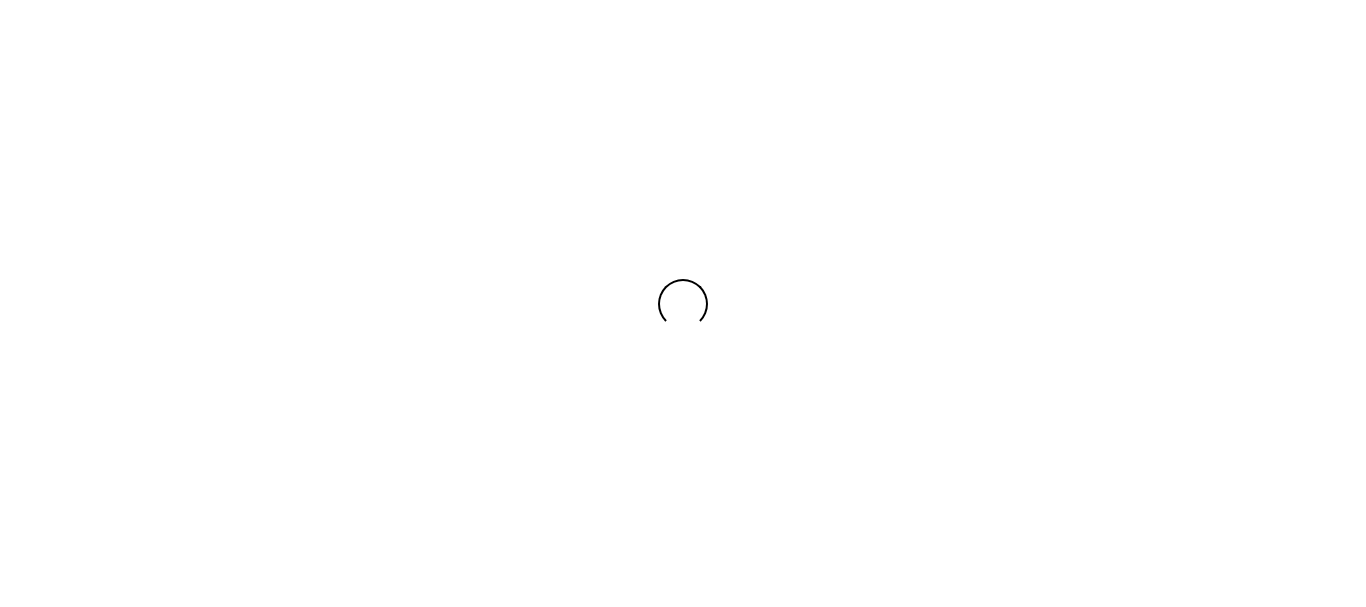 scroll, scrollTop: 0, scrollLeft: 0, axis: both 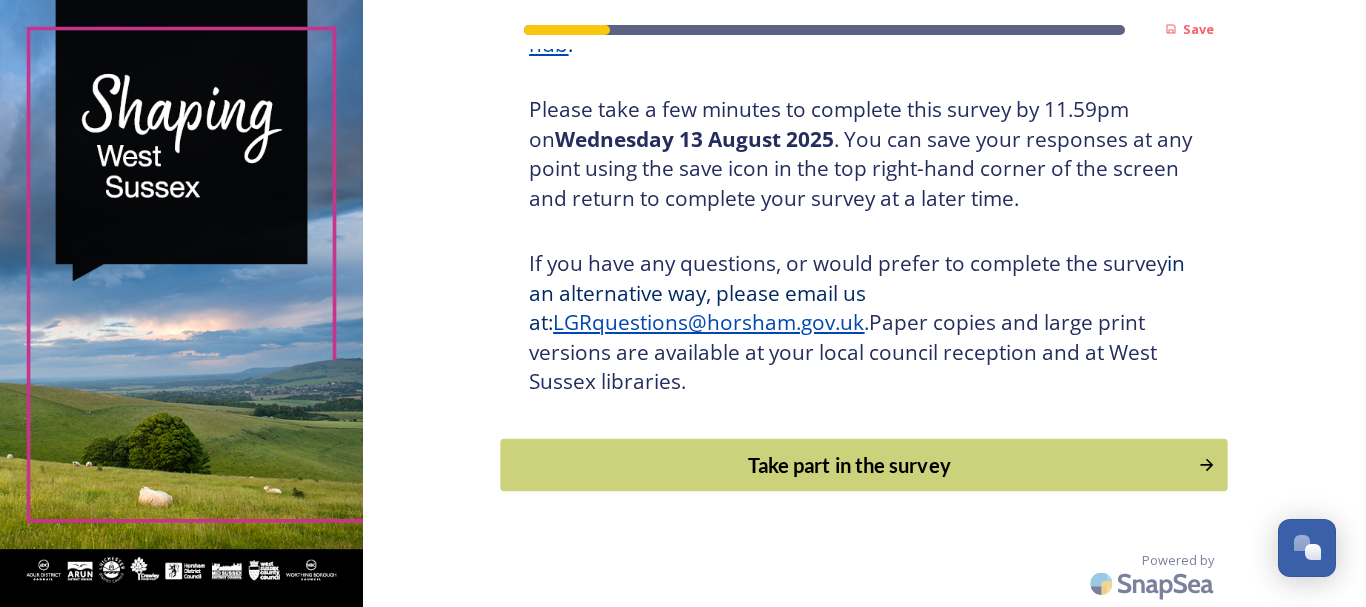 click on "Take part in the survey" at bounding box center [850, 465] 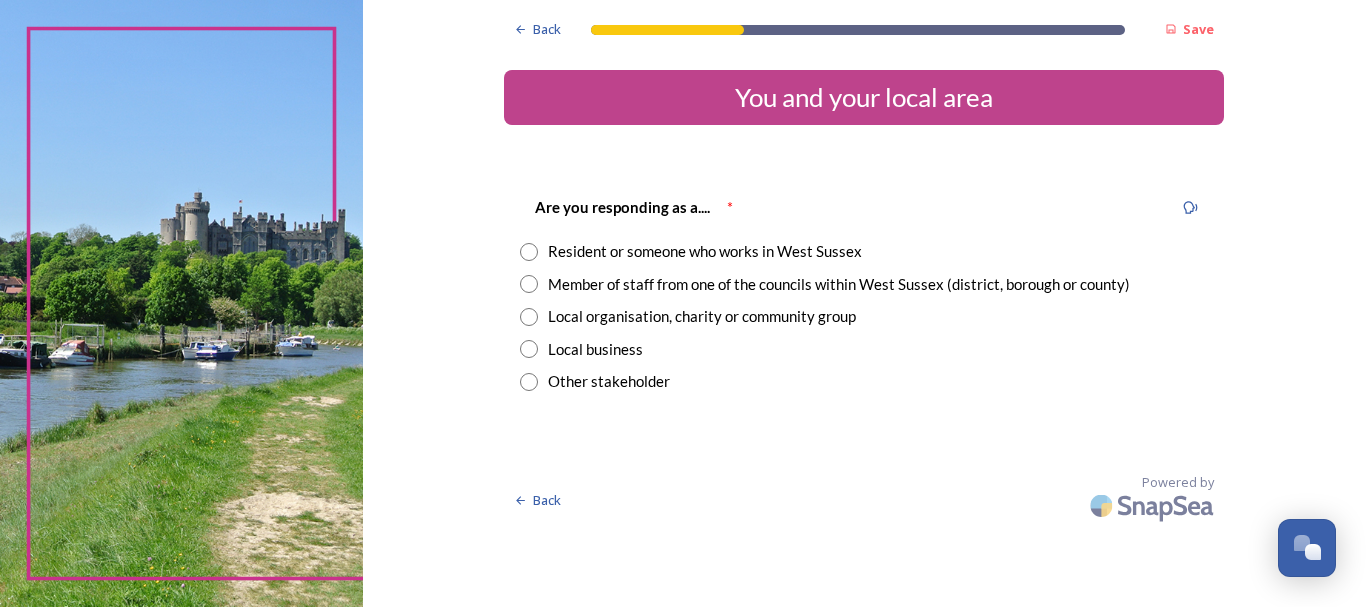 click at bounding box center (529, 252) 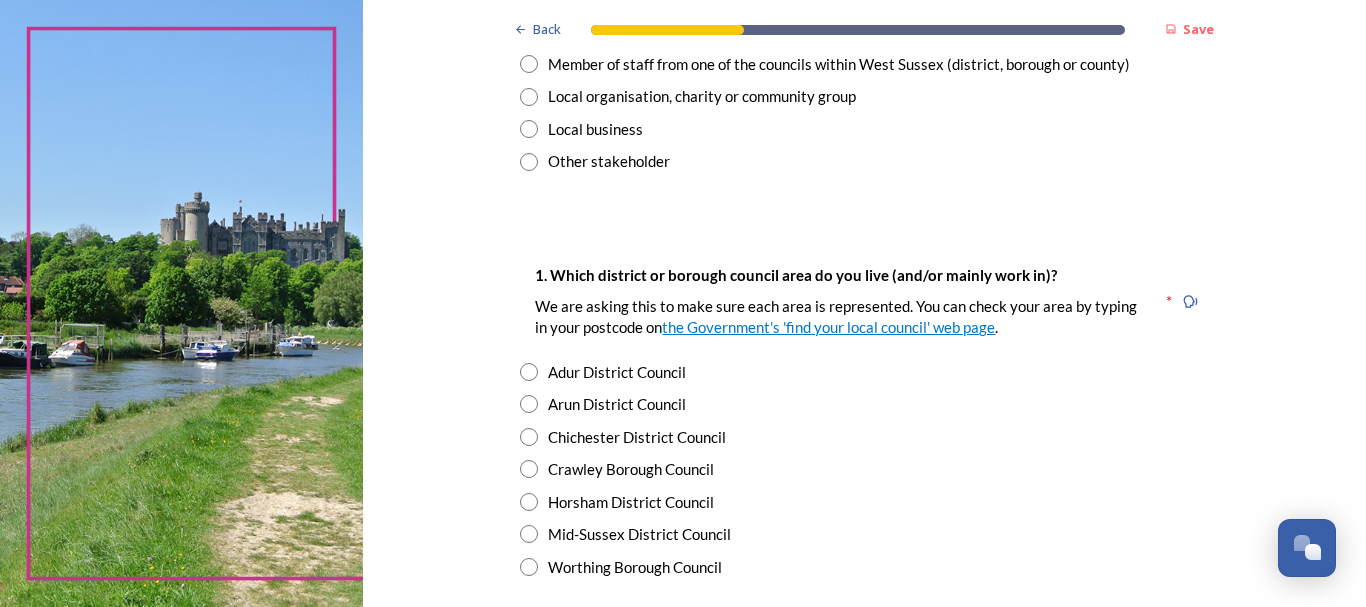 scroll, scrollTop: 233, scrollLeft: 0, axis: vertical 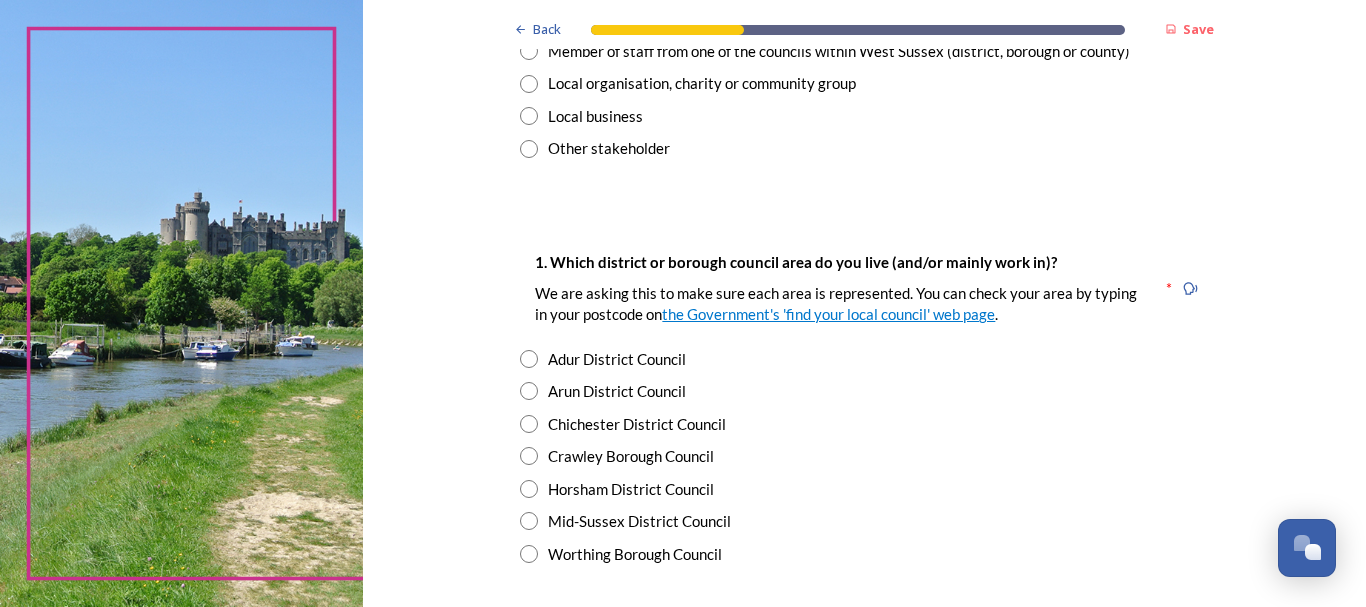 click at bounding box center [529, 359] 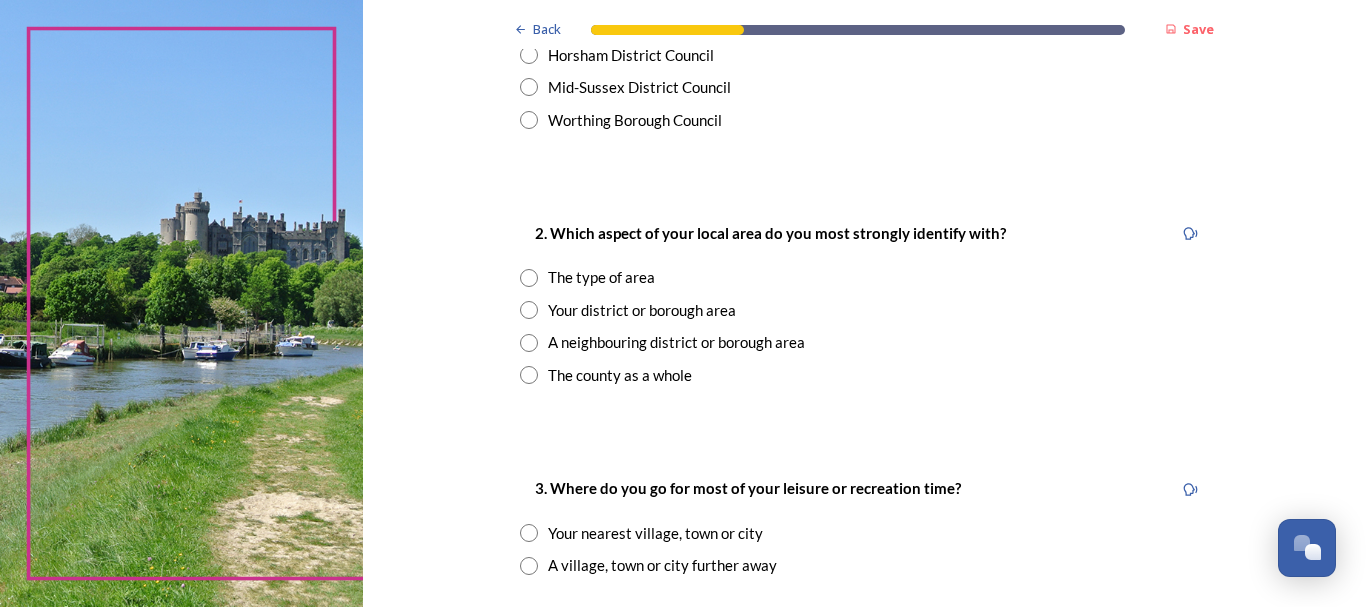 scroll, scrollTop: 700, scrollLeft: 0, axis: vertical 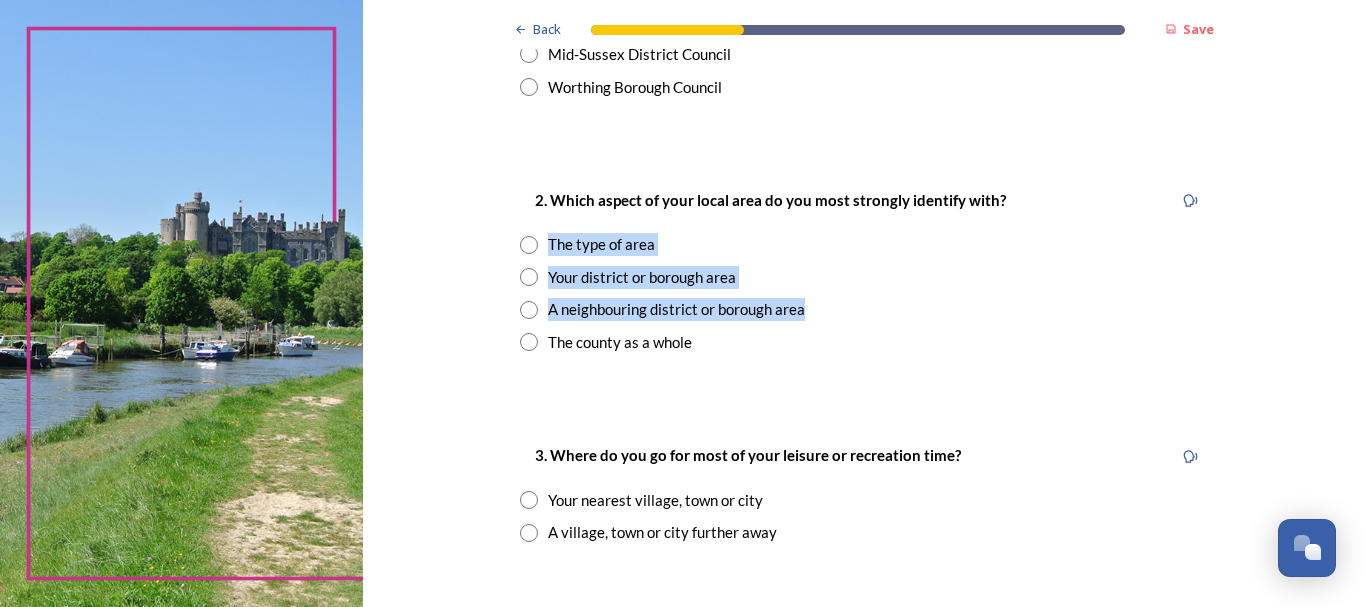 drag, startPoint x: 1182, startPoint y: 194, endPoint x: 1067, endPoint y: 320, distance: 170.59015 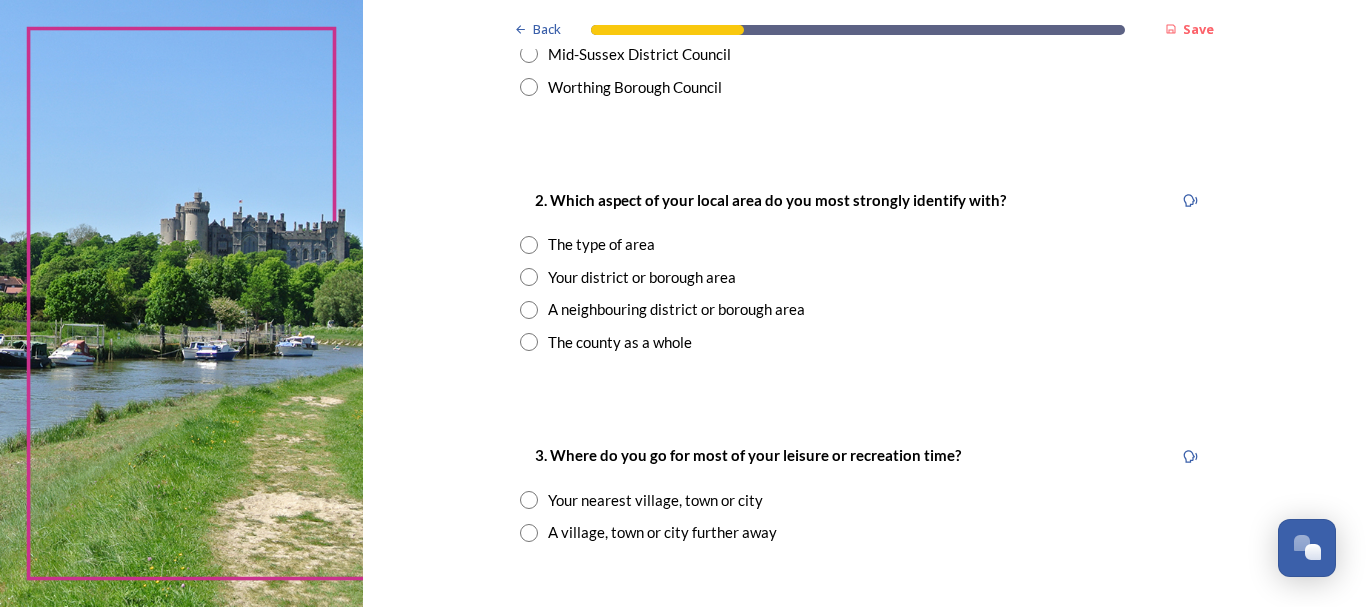 click at bounding box center [529, 342] 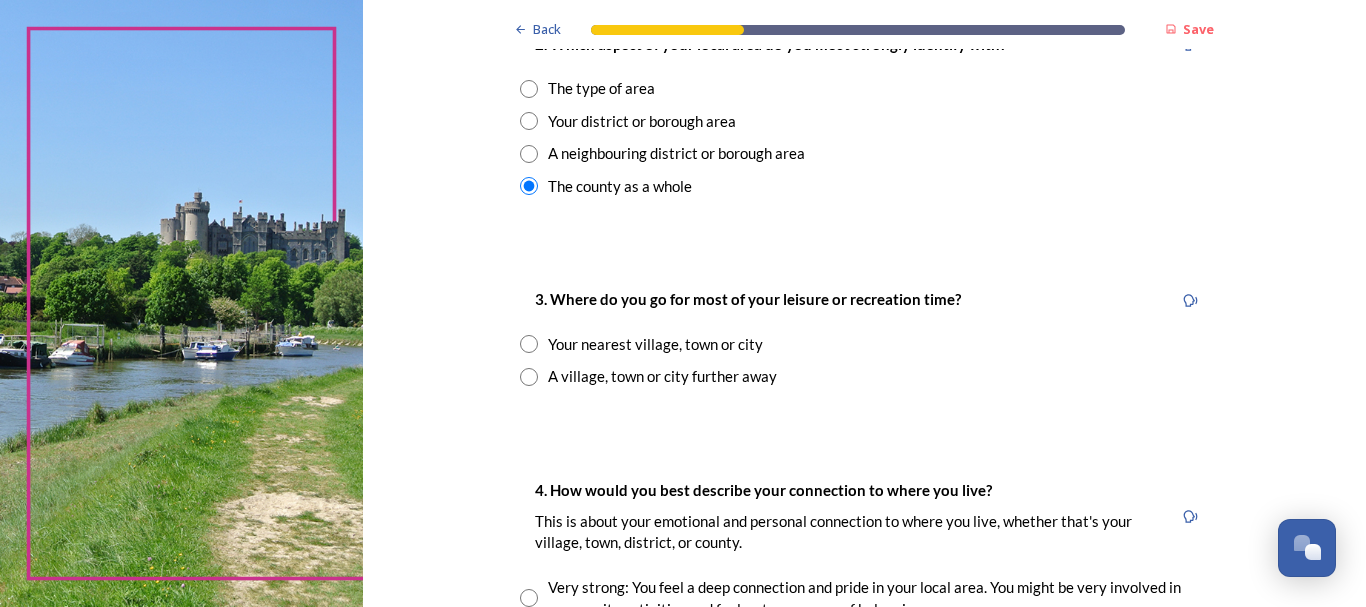 scroll, scrollTop: 867, scrollLeft: 0, axis: vertical 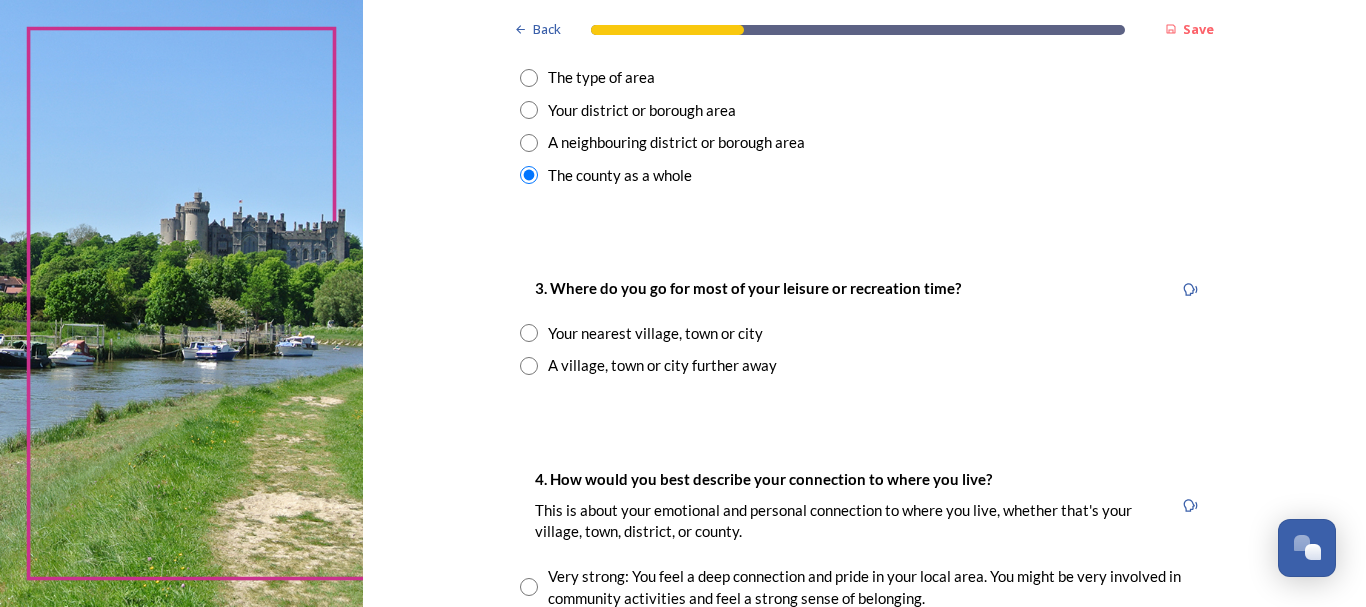 click at bounding box center [529, 333] 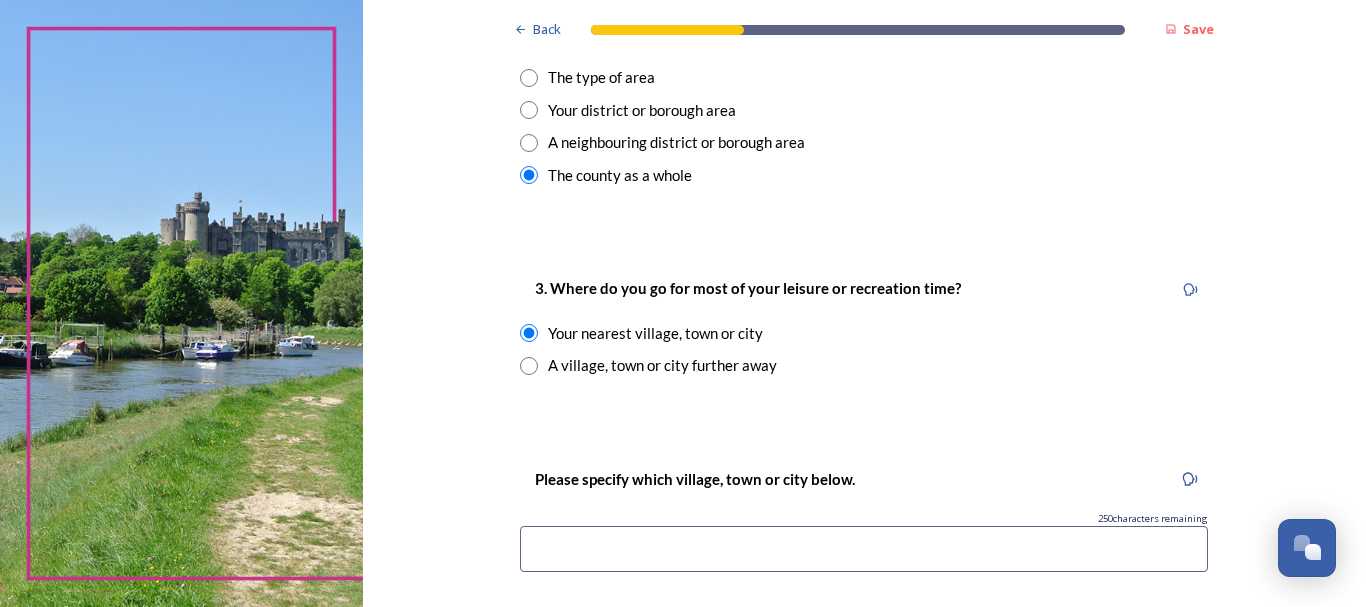 click at bounding box center (529, 366) 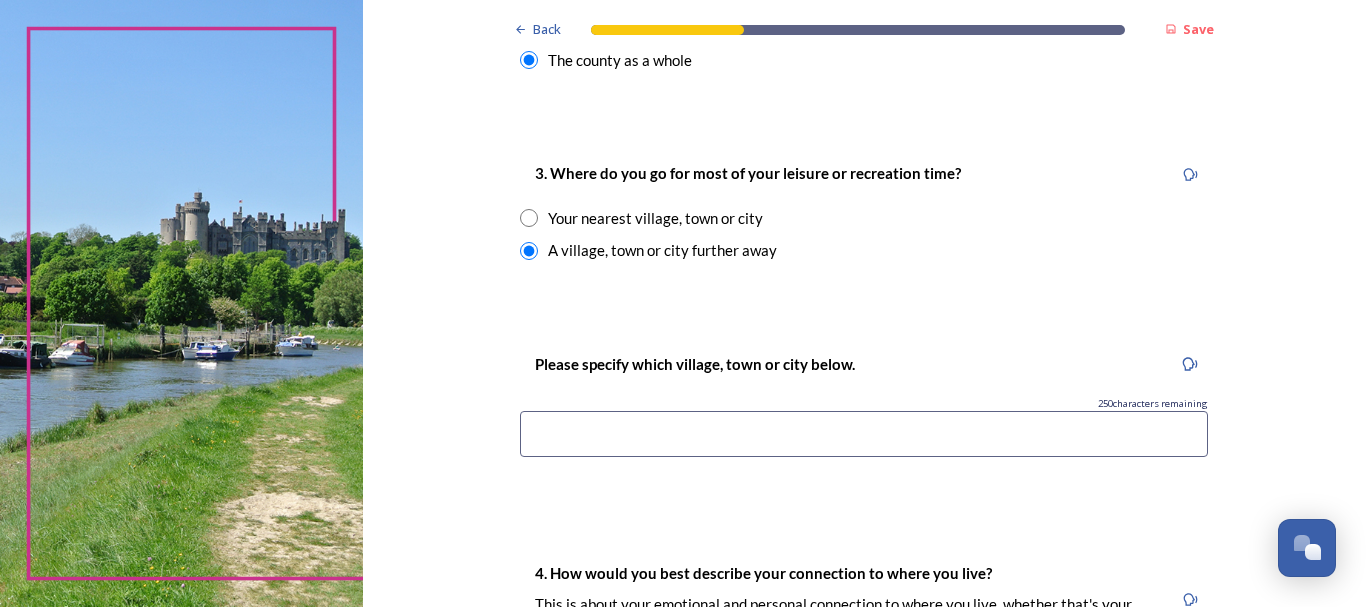 scroll, scrollTop: 1000, scrollLeft: 0, axis: vertical 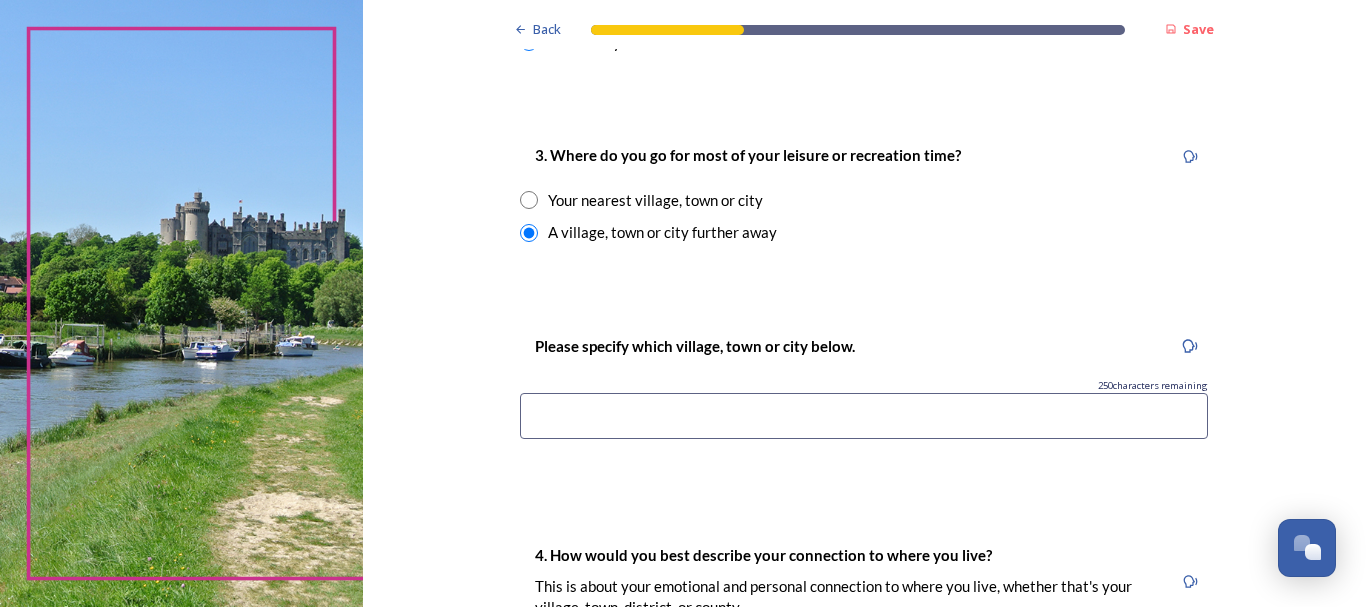 click at bounding box center [864, 416] 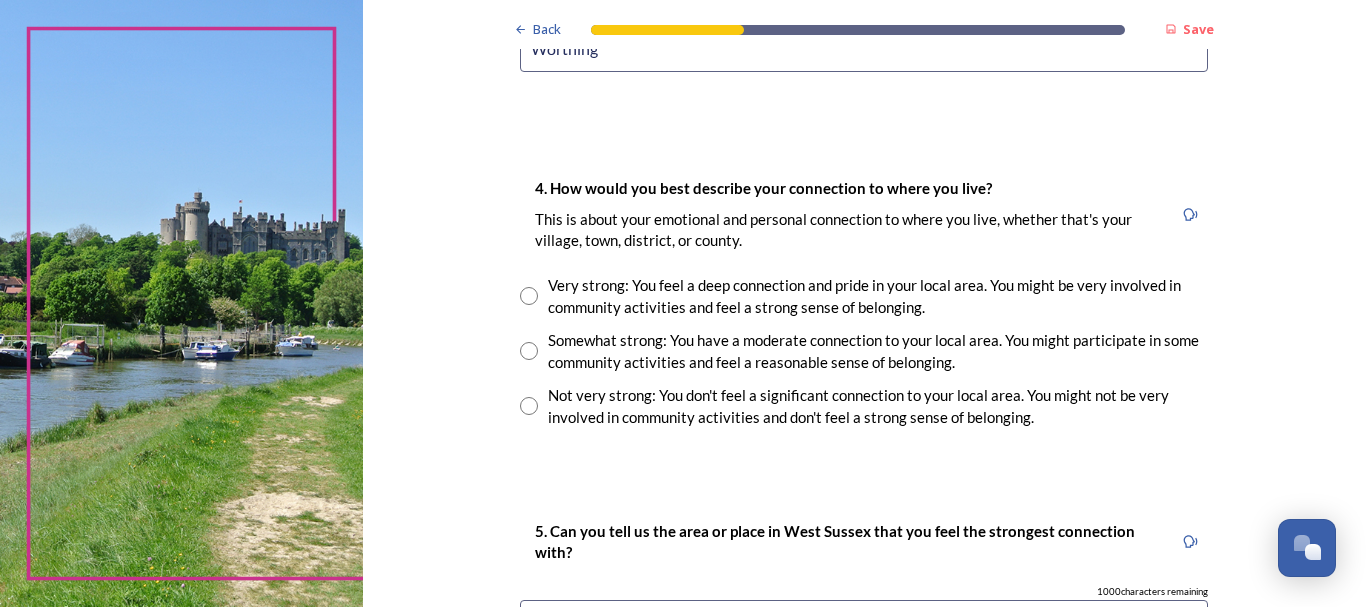 scroll, scrollTop: 1400, scrollLeft: 0, axis: vertical 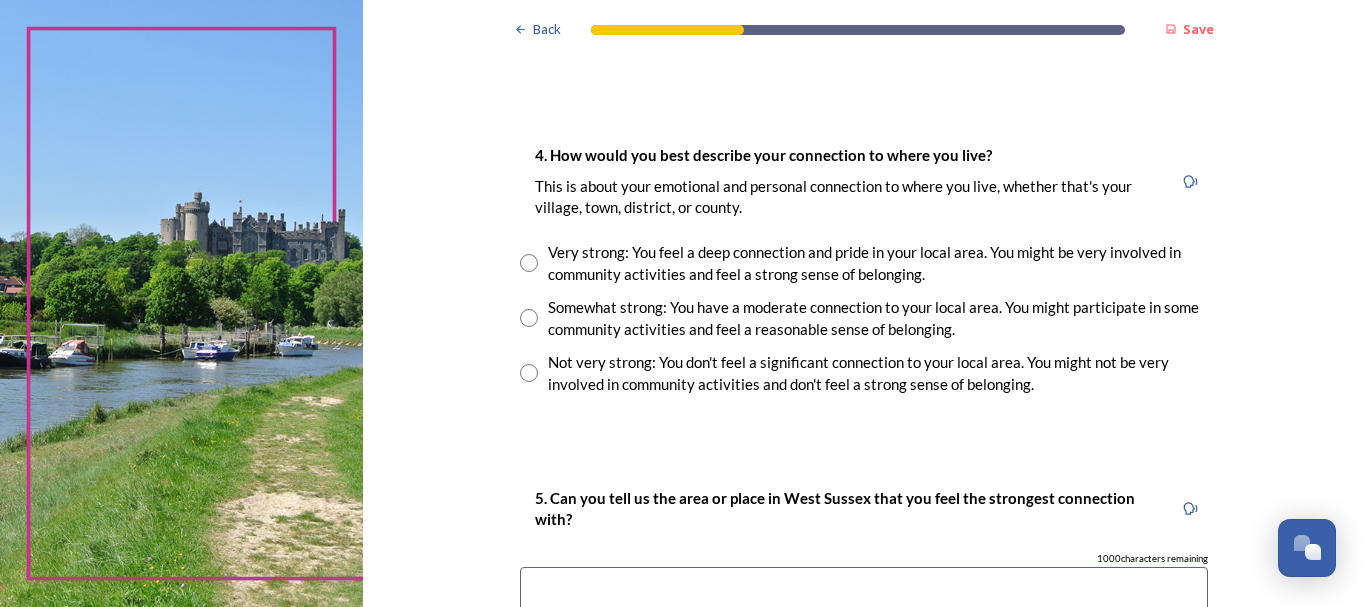 type on "Worthing" 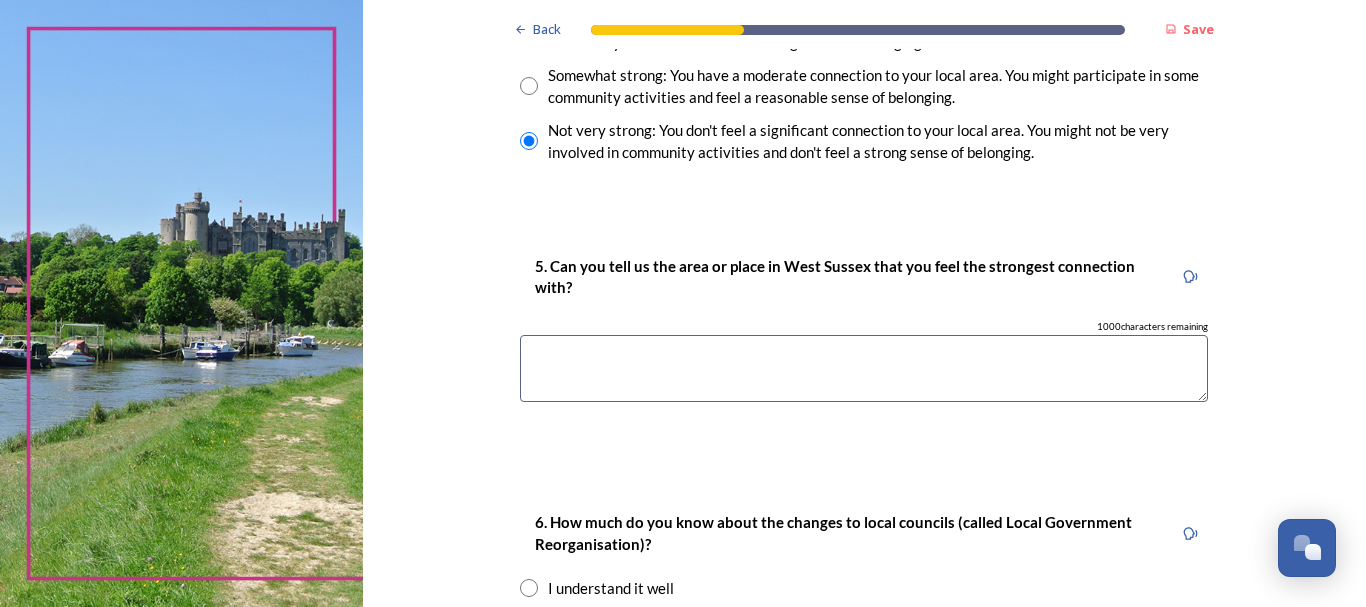 scroll, scrollTop: 1633, scrollLeft: 0, axis: vertical 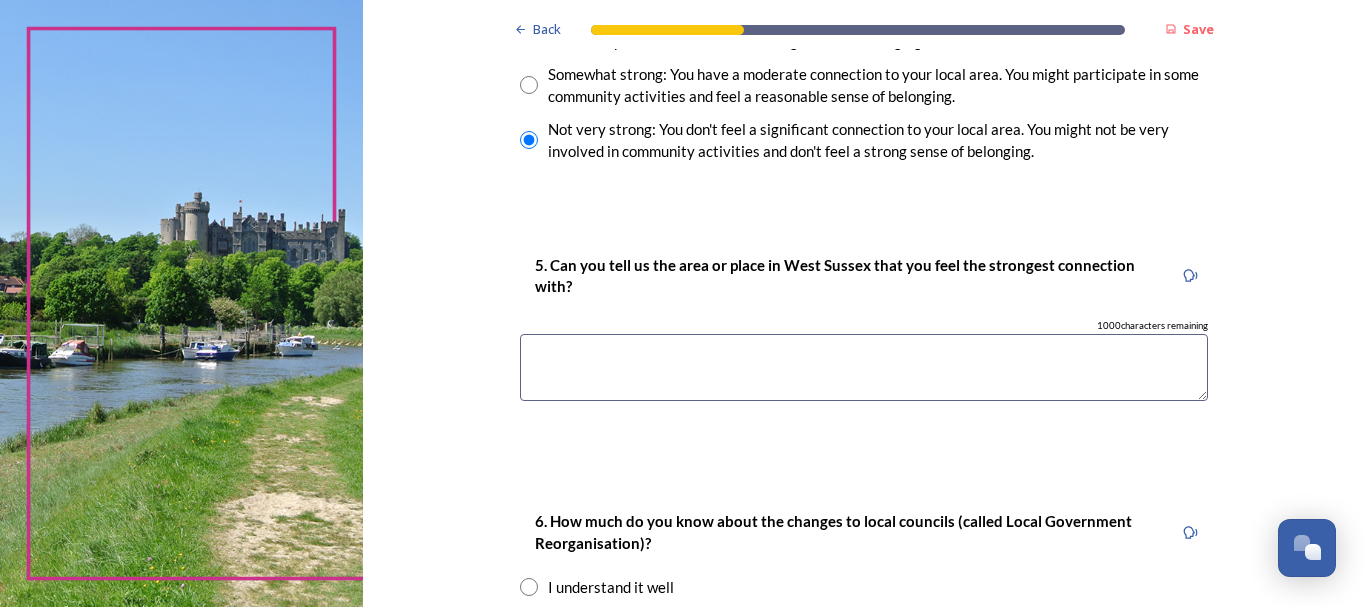 click at bounding box center [864, 367] 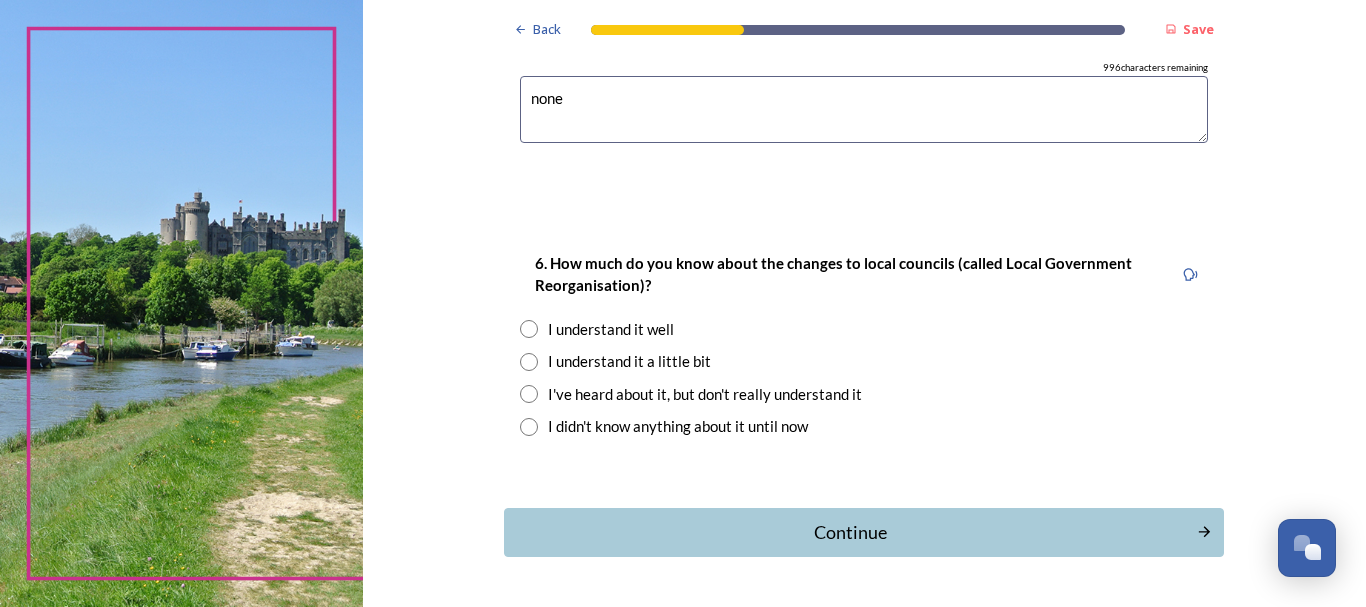 scroll, scrollTop: 1900, scrollLeft: 0, axis: vertical 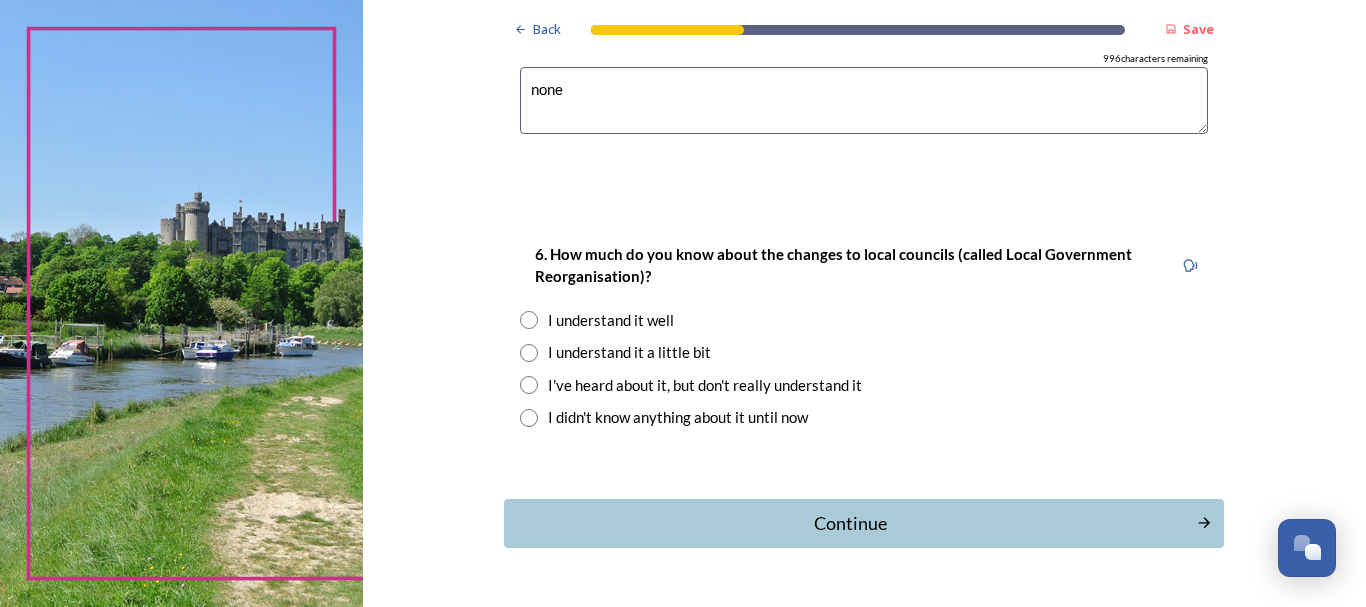 type on "none" 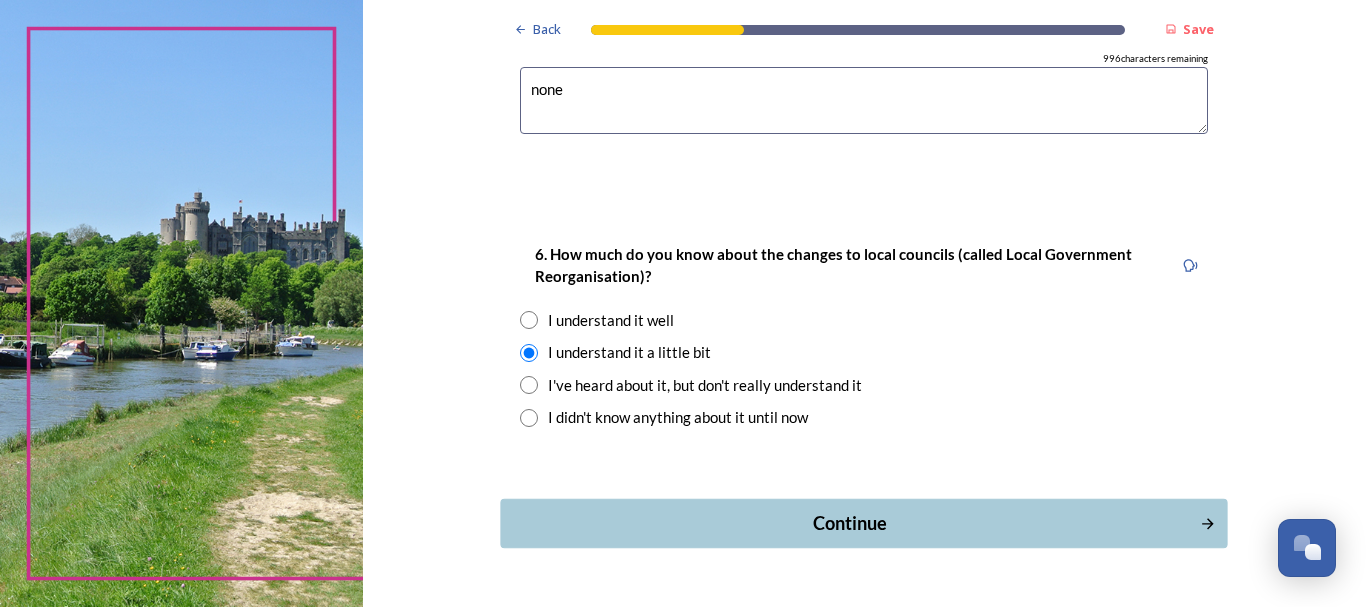 click on "Continue" at bounding box center [850, 523] 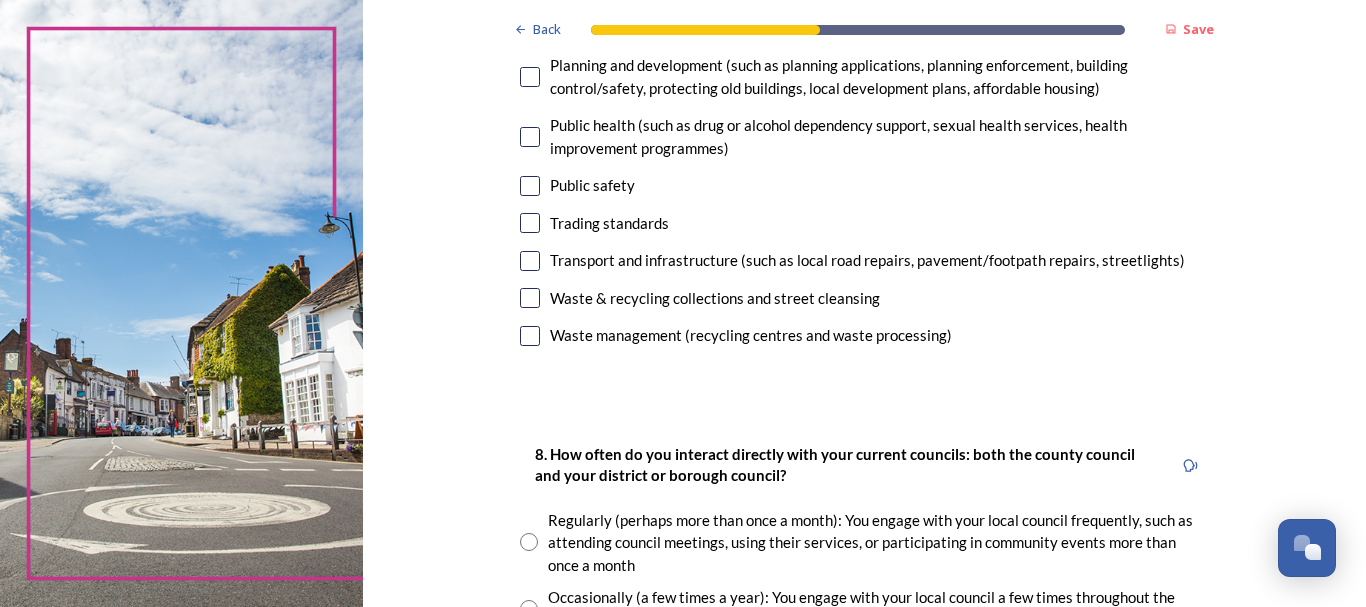scroll, scrollTop: 767, scrollLeft: 0, axis: vertical 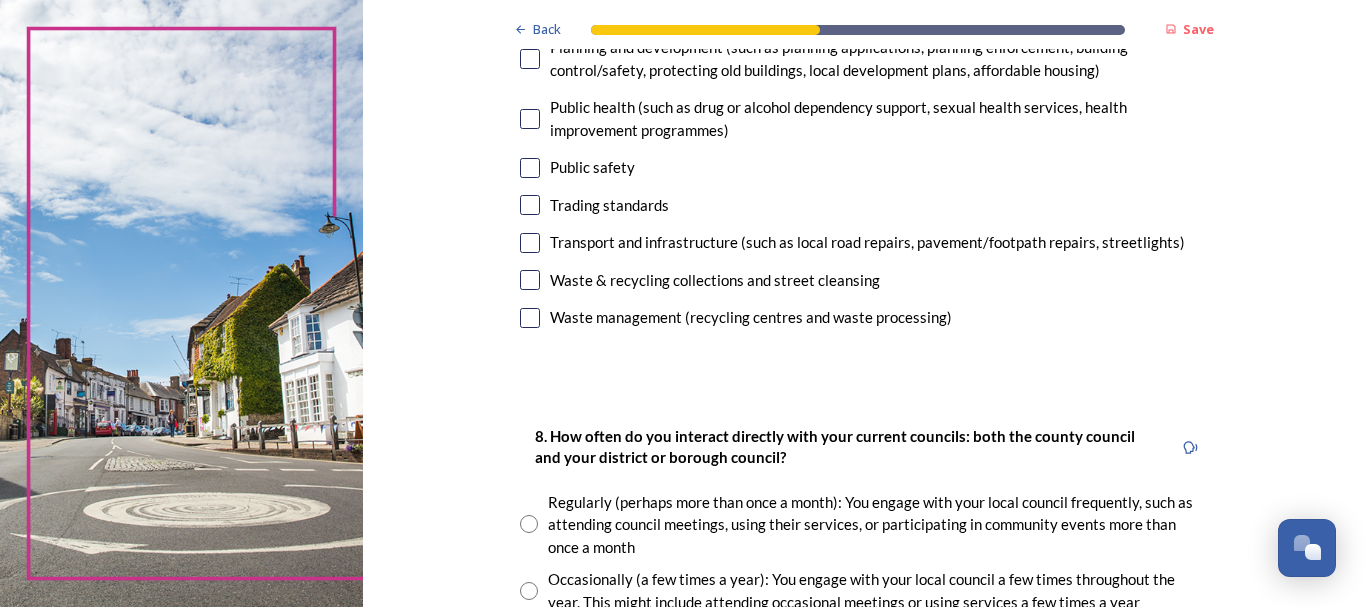 click at bounding box center (530, 243) 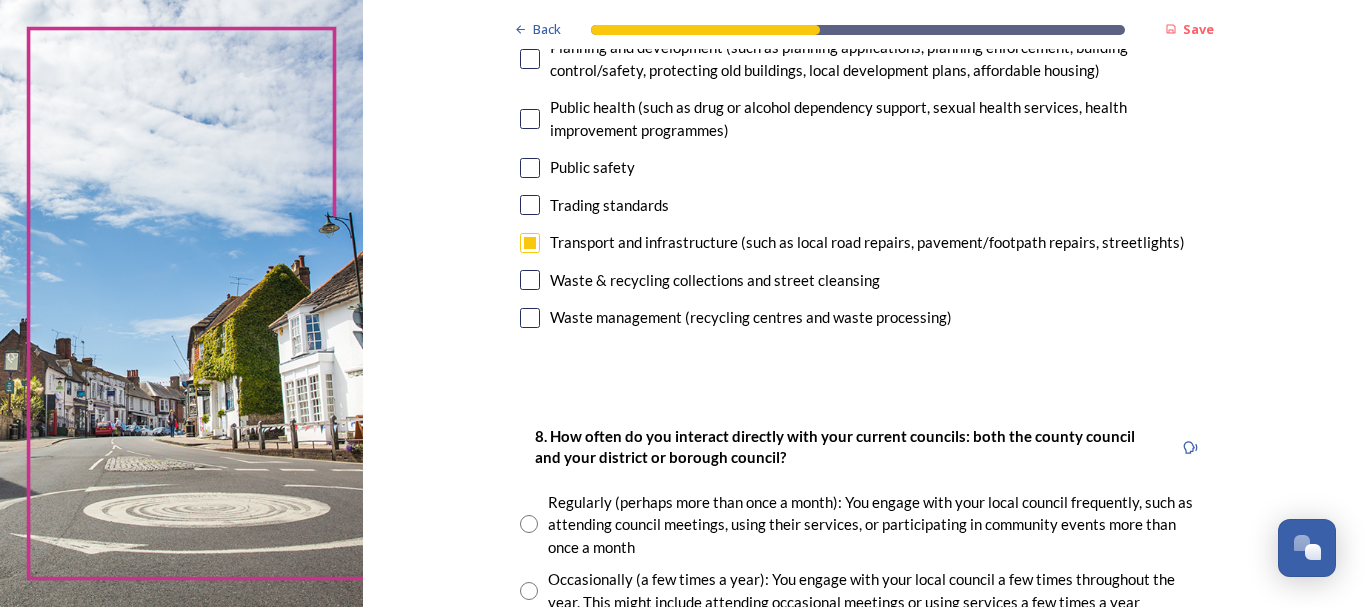 click at bounding box center [530, 280] 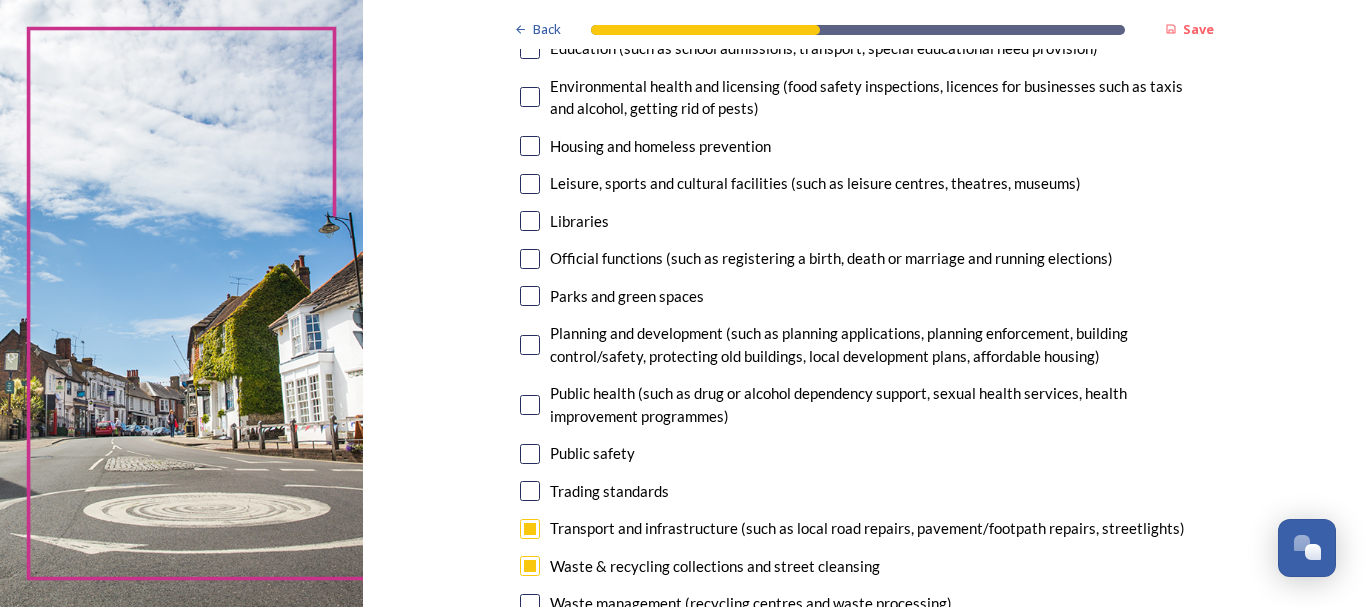scroll, scrollTop: 467, scrollLeft: 0, axis: vertical 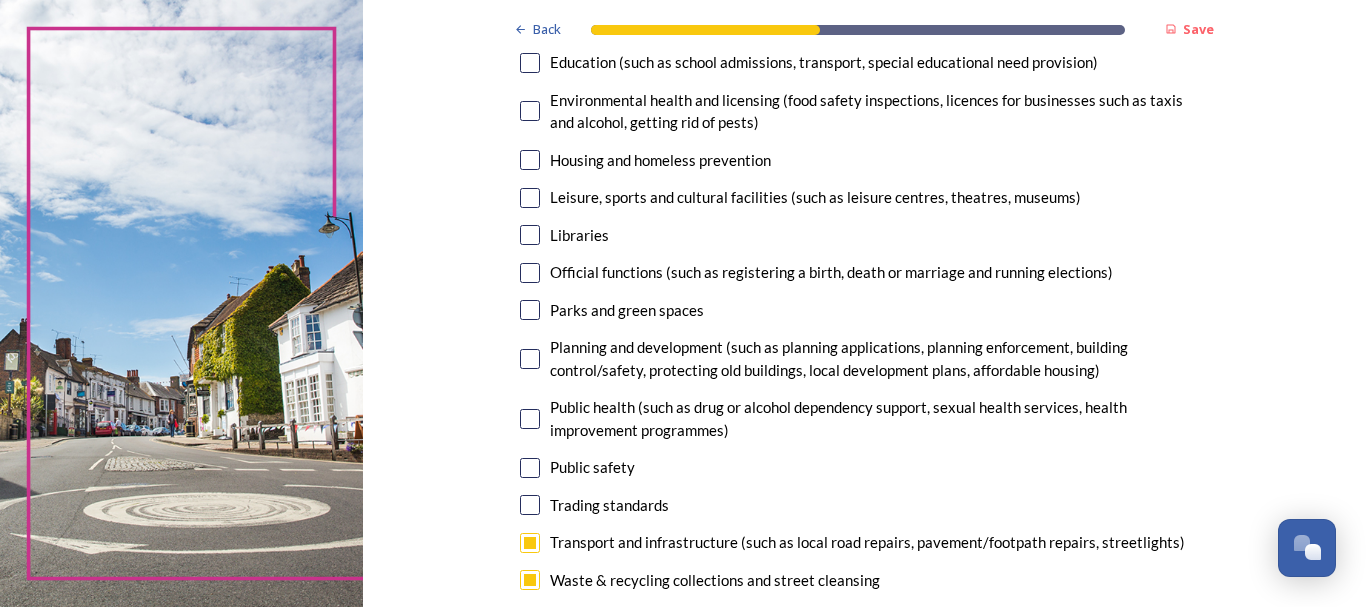 click at bounding box center (530, 359) 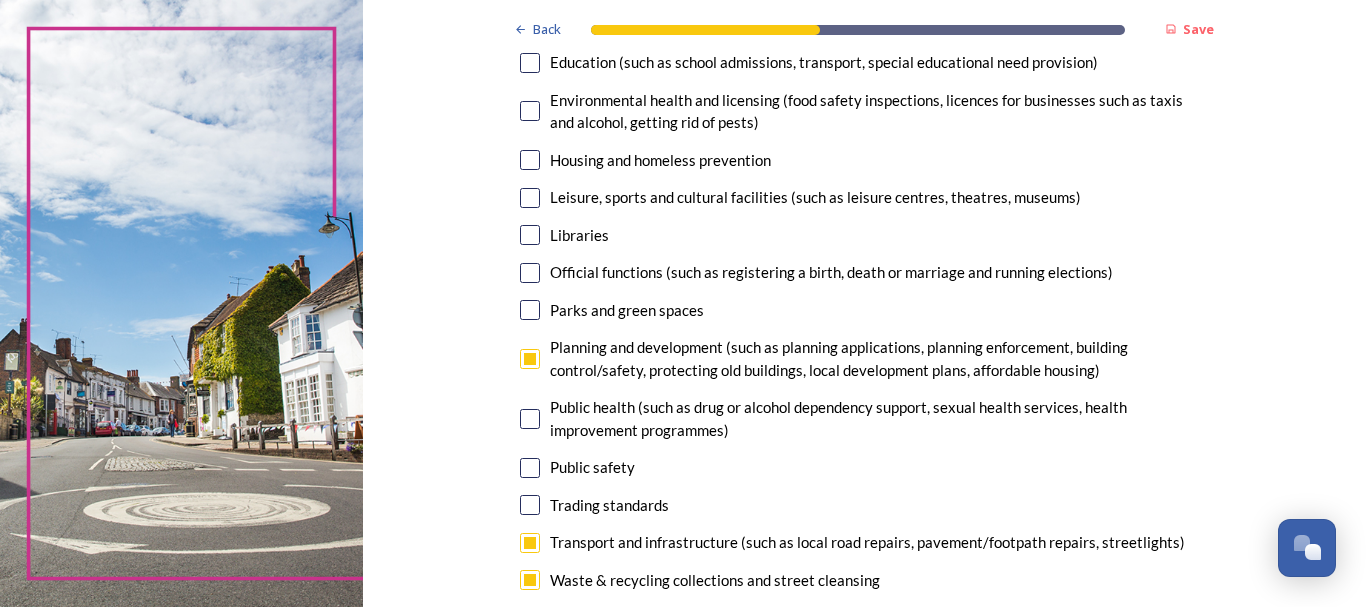 click at bounding box center (530, 235) 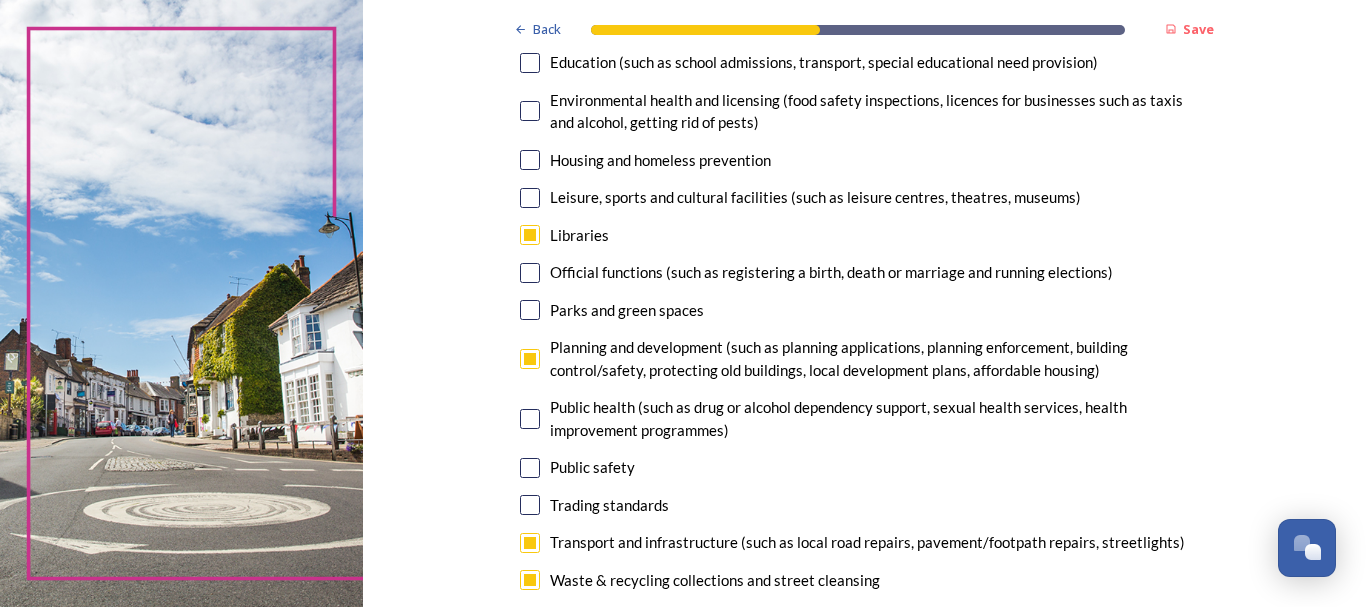 click at bounding box center [530, 198] 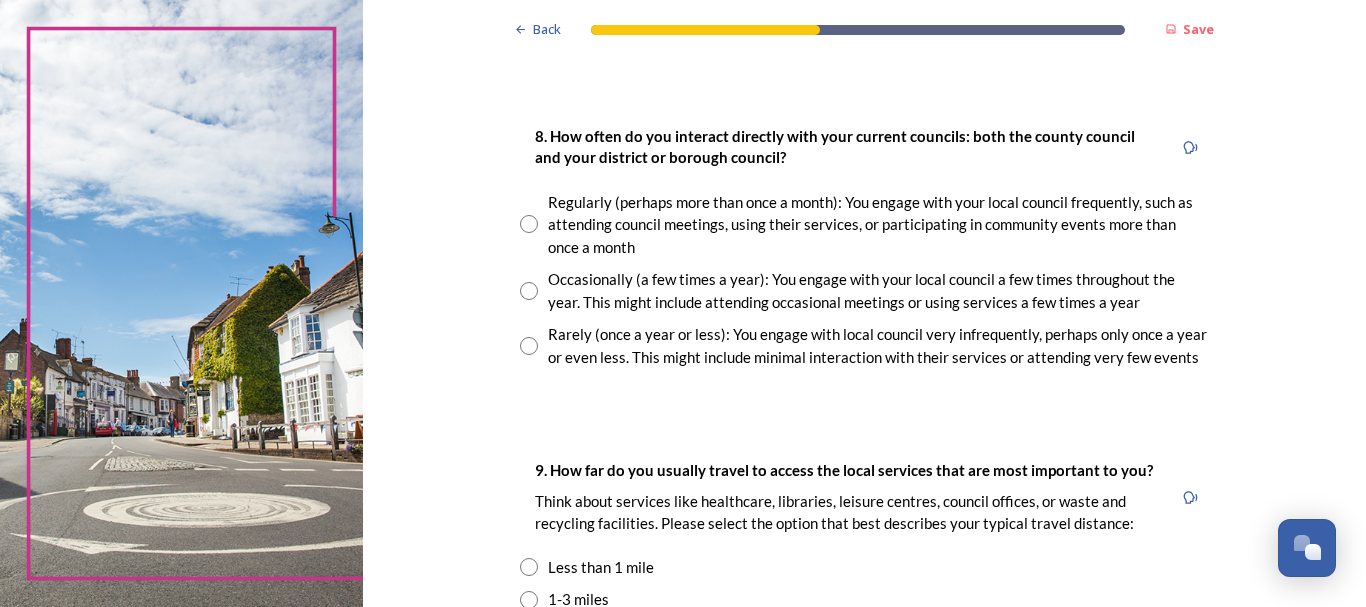 scroll, scrollTop: 1100, scrollLeft: 0, axis: vertical 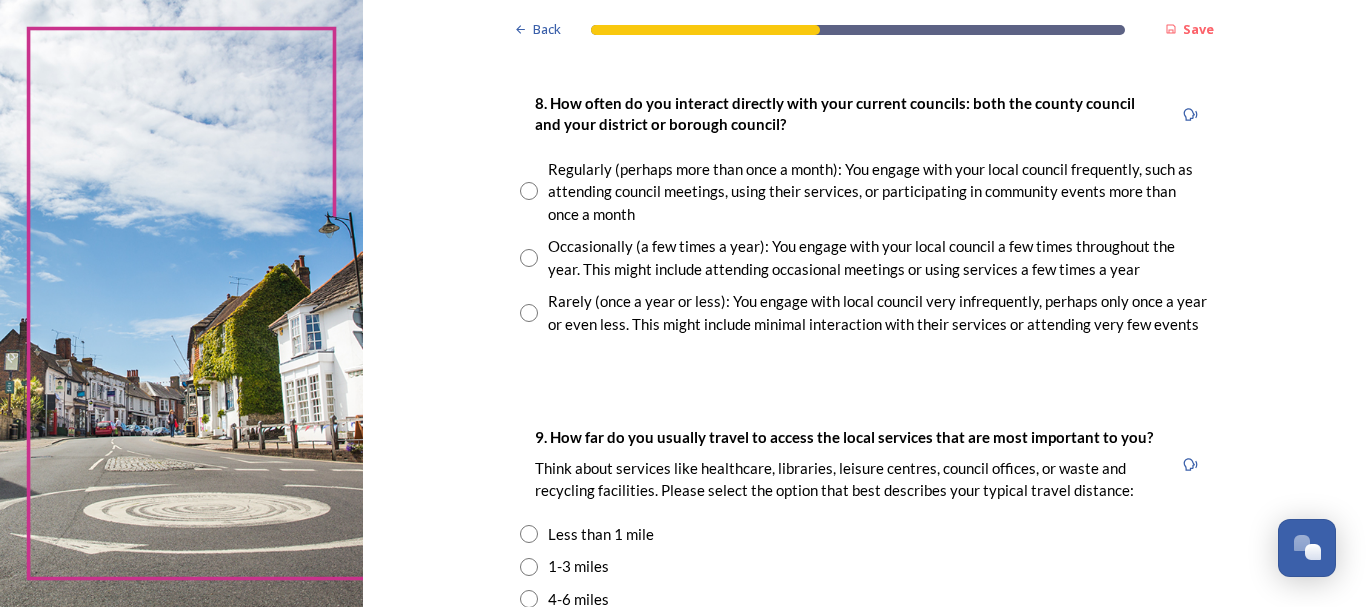 click at bounding box center (529, 313) 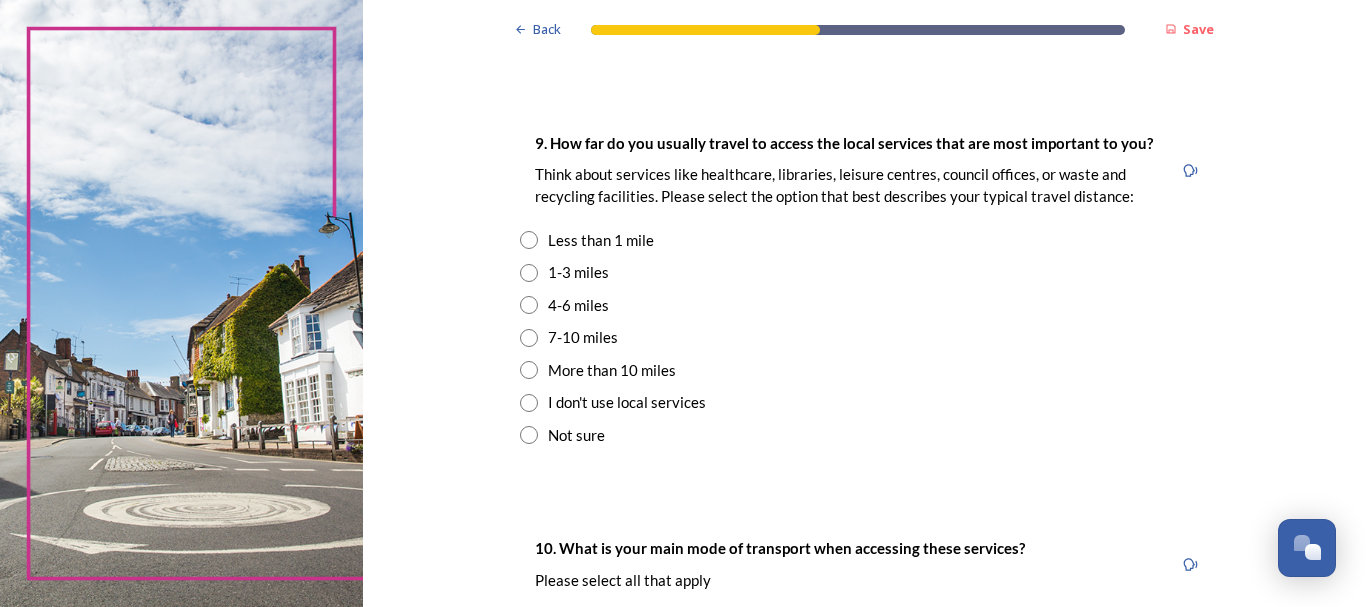 scroll, scrollTop: 1400, scrollLeft: 0, axis: vertical 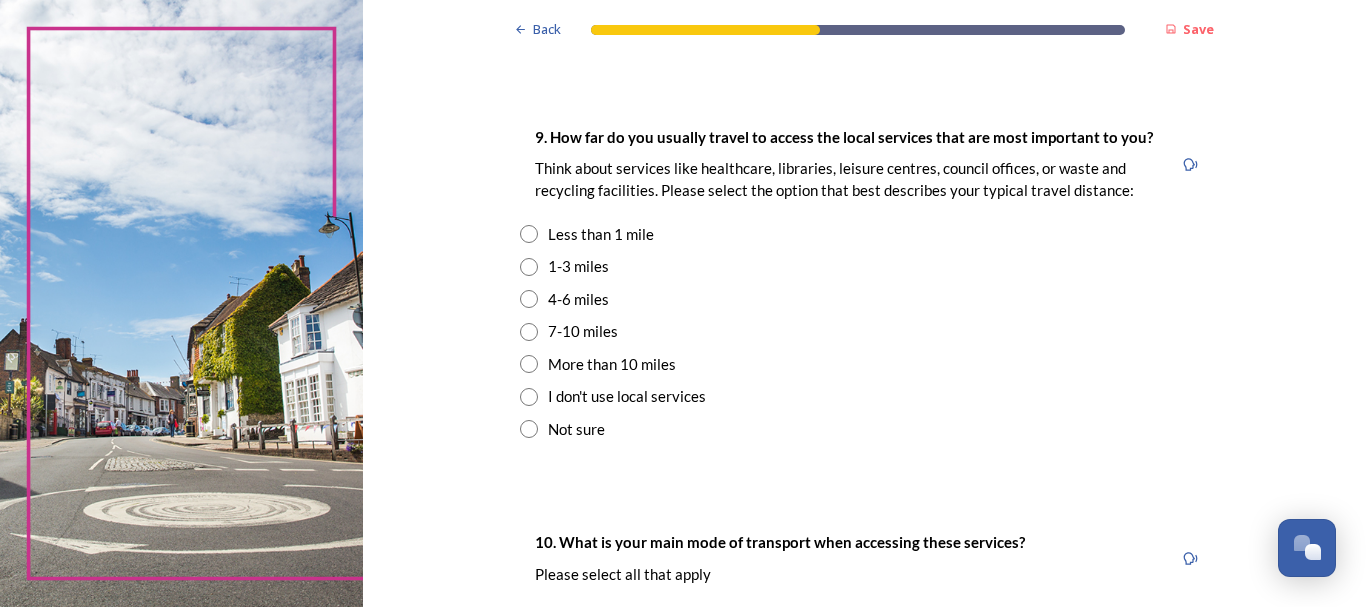 click at bounding box center [529, 267] 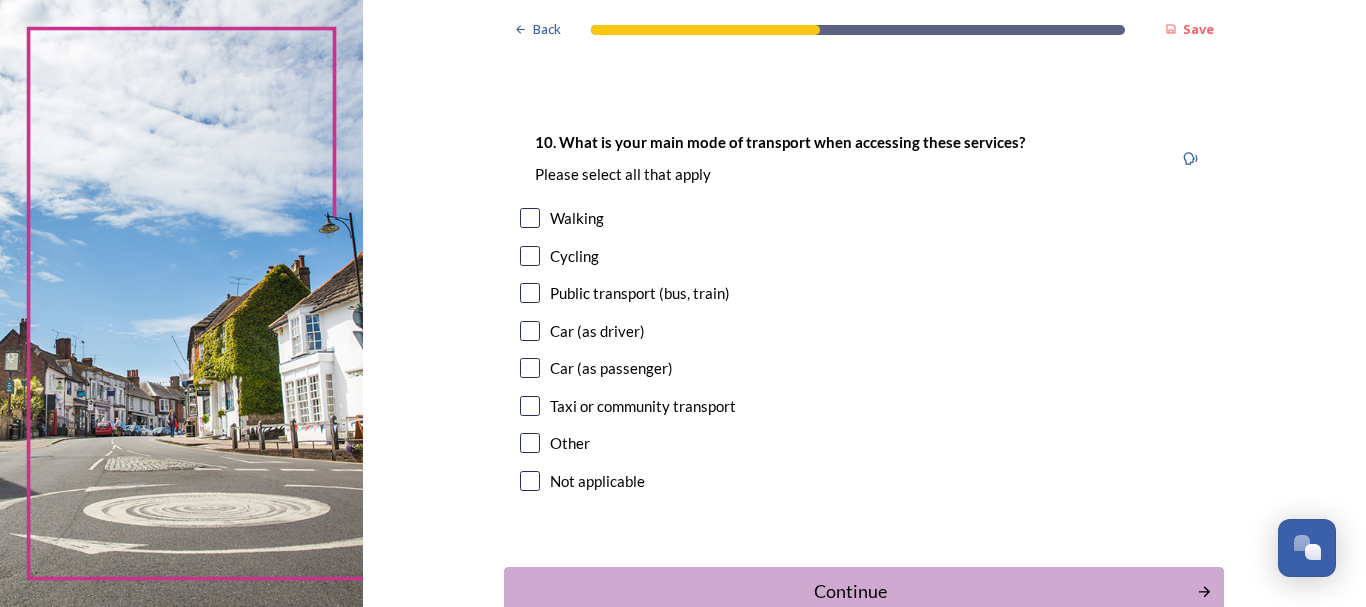 scroll, scrollTop: 1833, scrollLeft: 0, axis: vertical 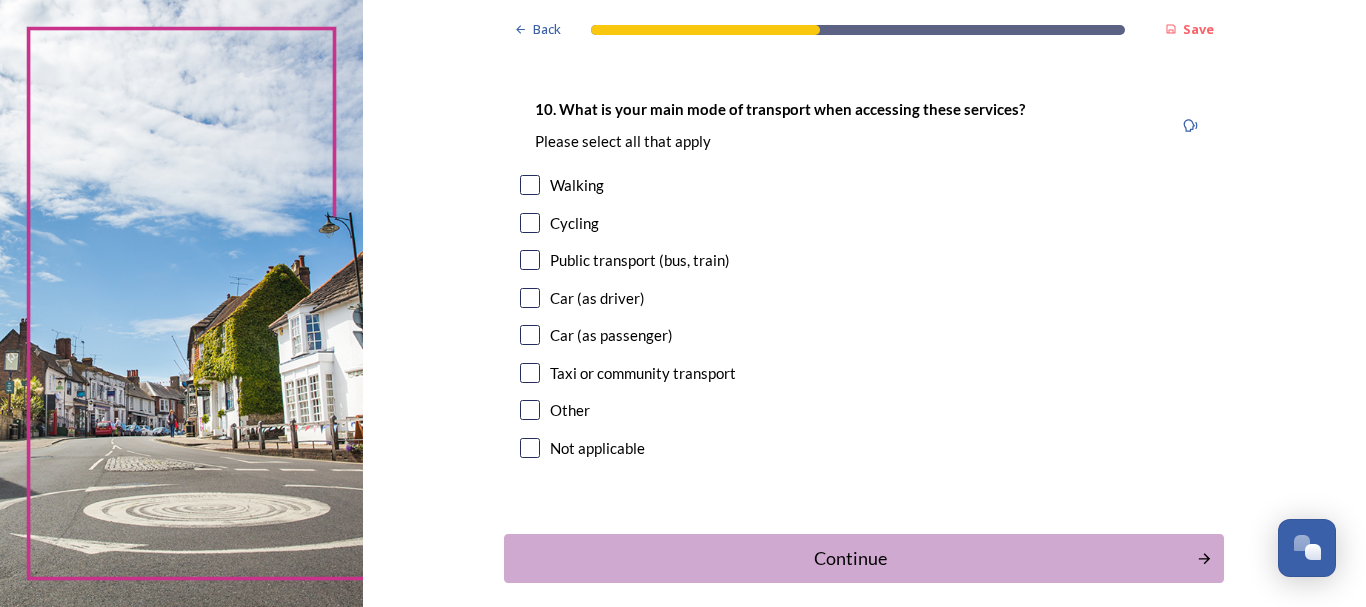 click at bounding box center (530, 185) 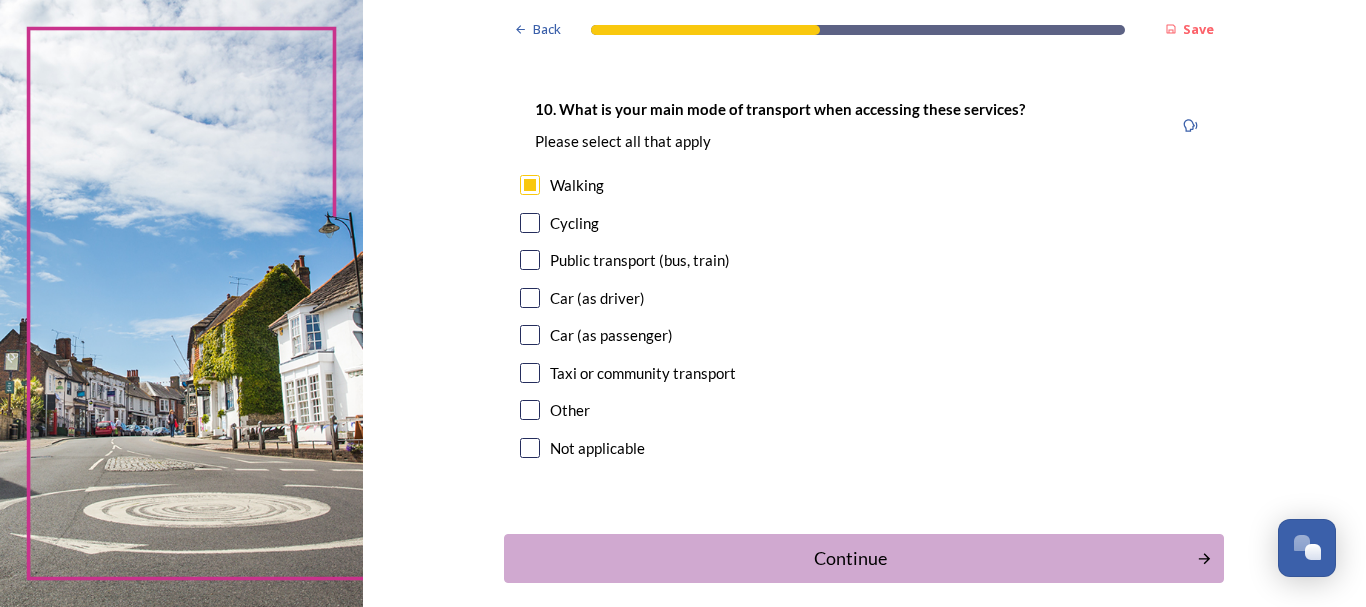 click at bounding box center (530, 298) 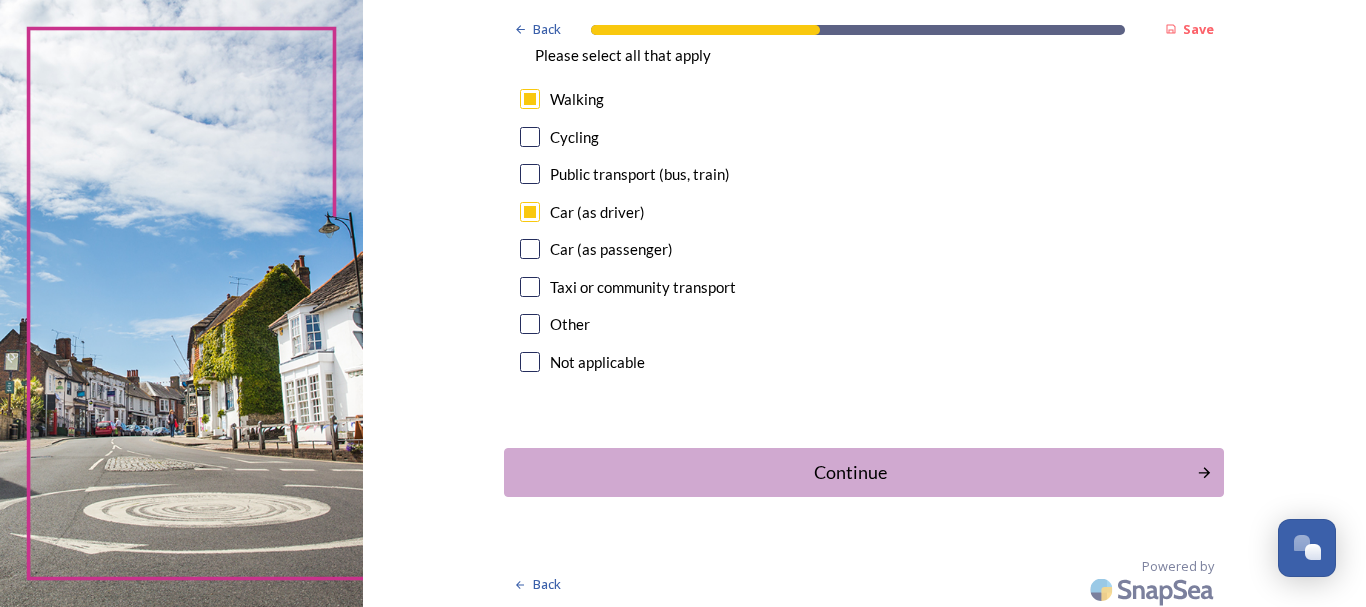scroll, scrollTop: 1925, scrollLeft: 0, axis: vertical 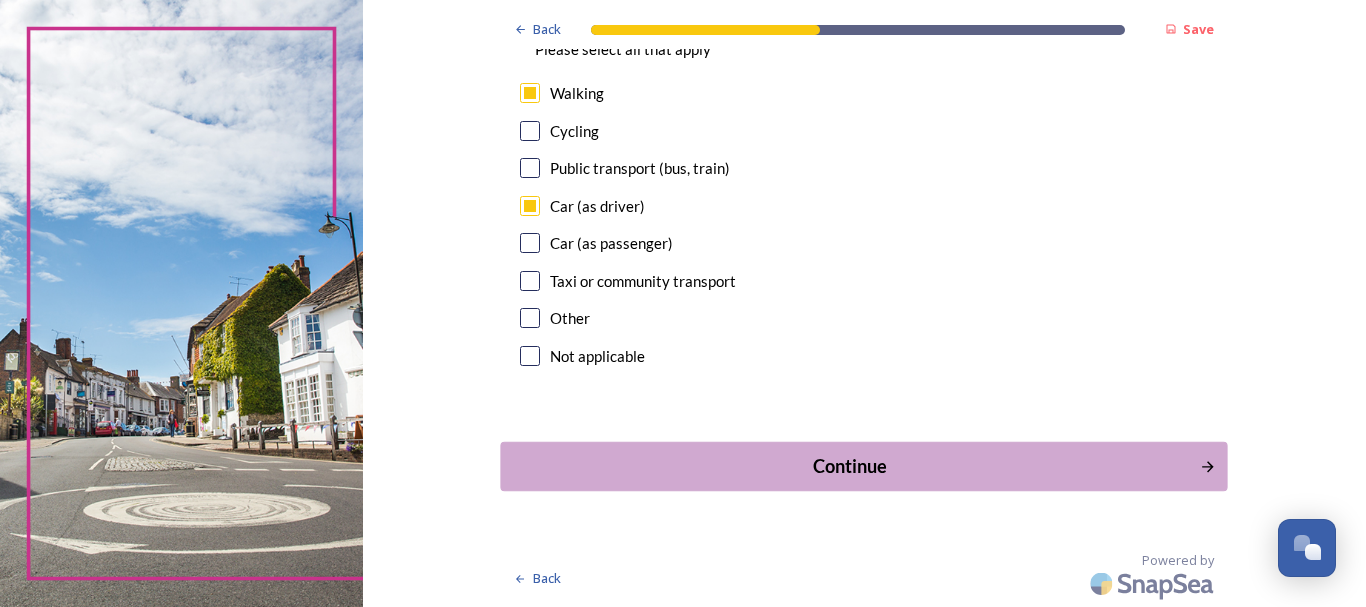 click on "Continue" at bounding box center [850, 466] 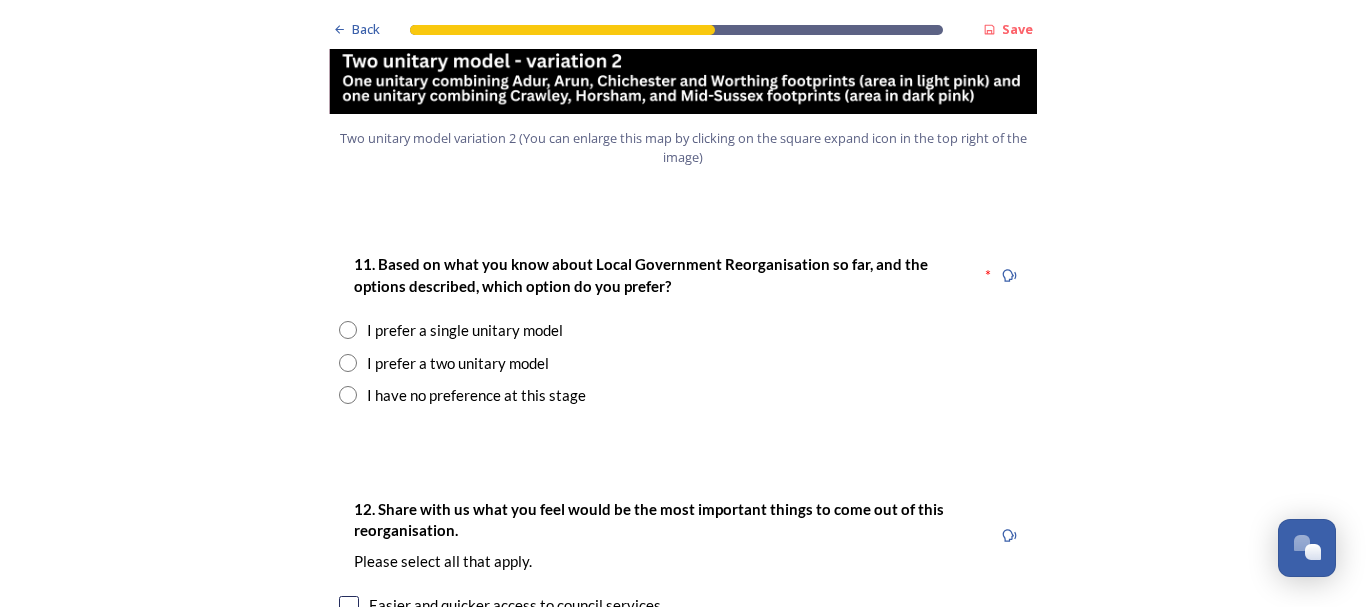 scroll, scrollTop: 2500, scrollLeft: 0, axis: vertical 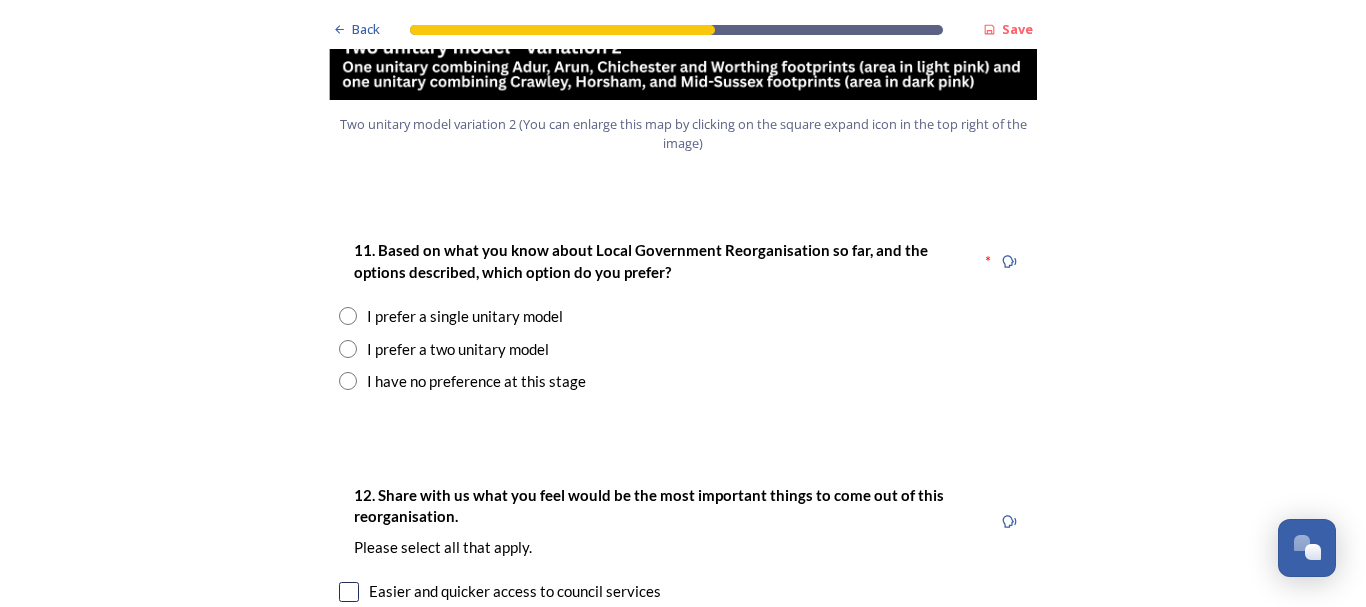 click at bounding box center (348, 381) 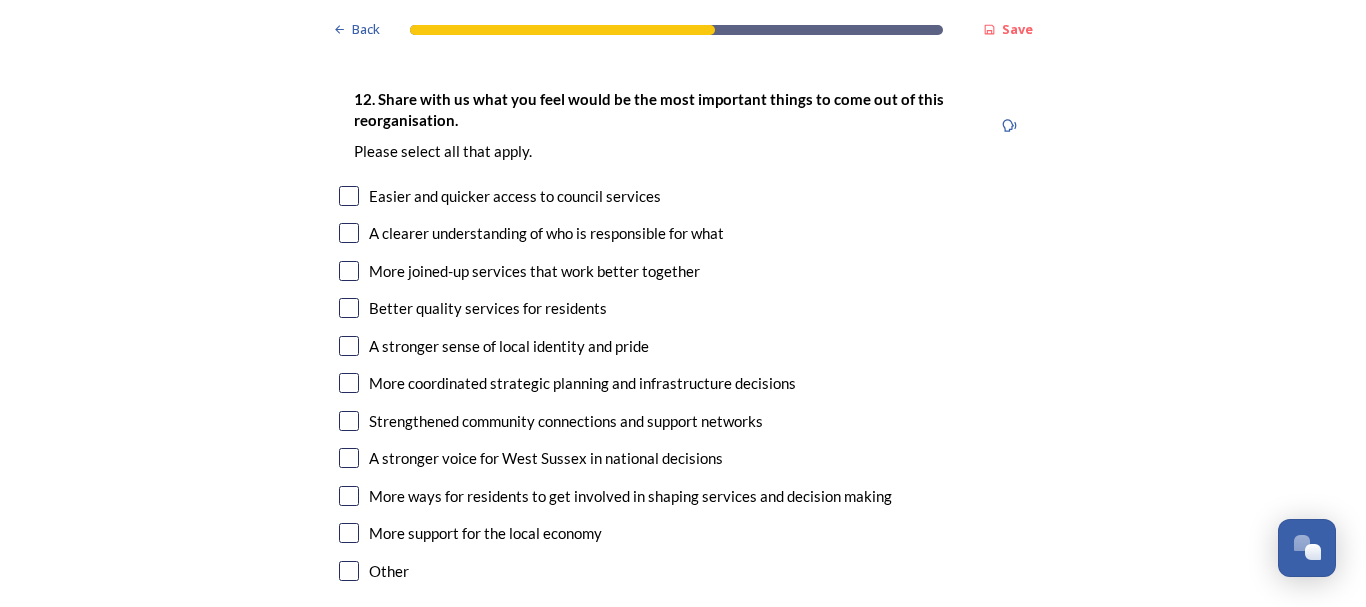 scroll, scrollTop: 3333, scrollLeft: 0, axis: vertical 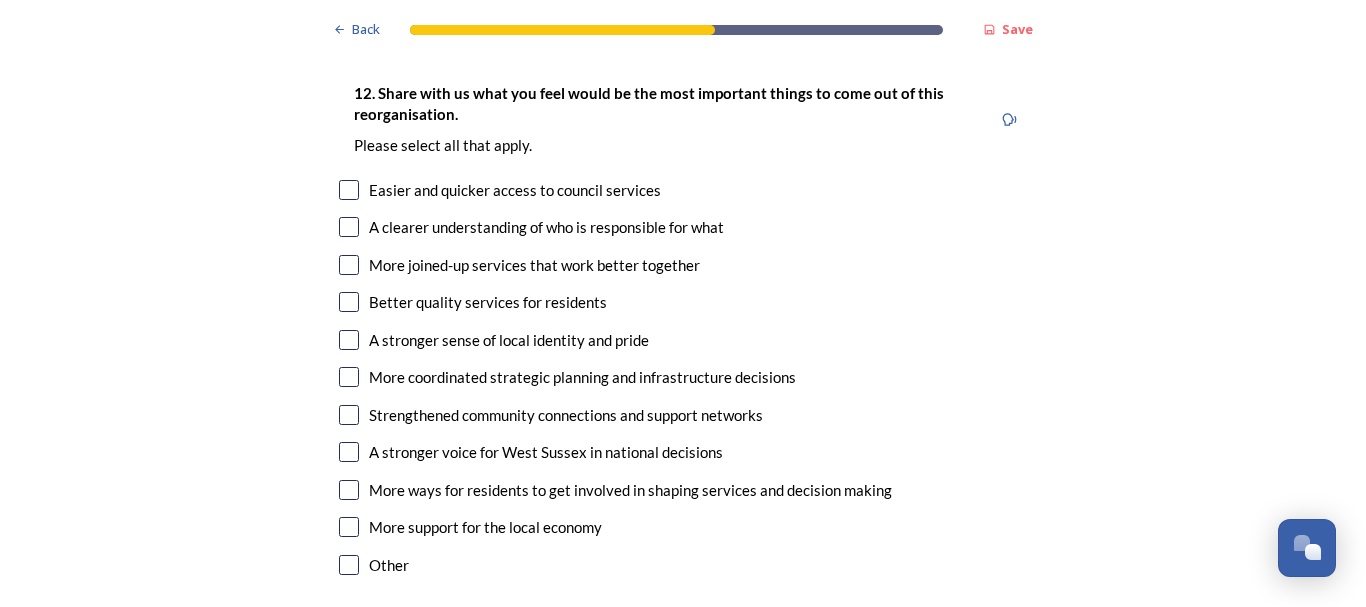 click at bounding box center (349, 265) 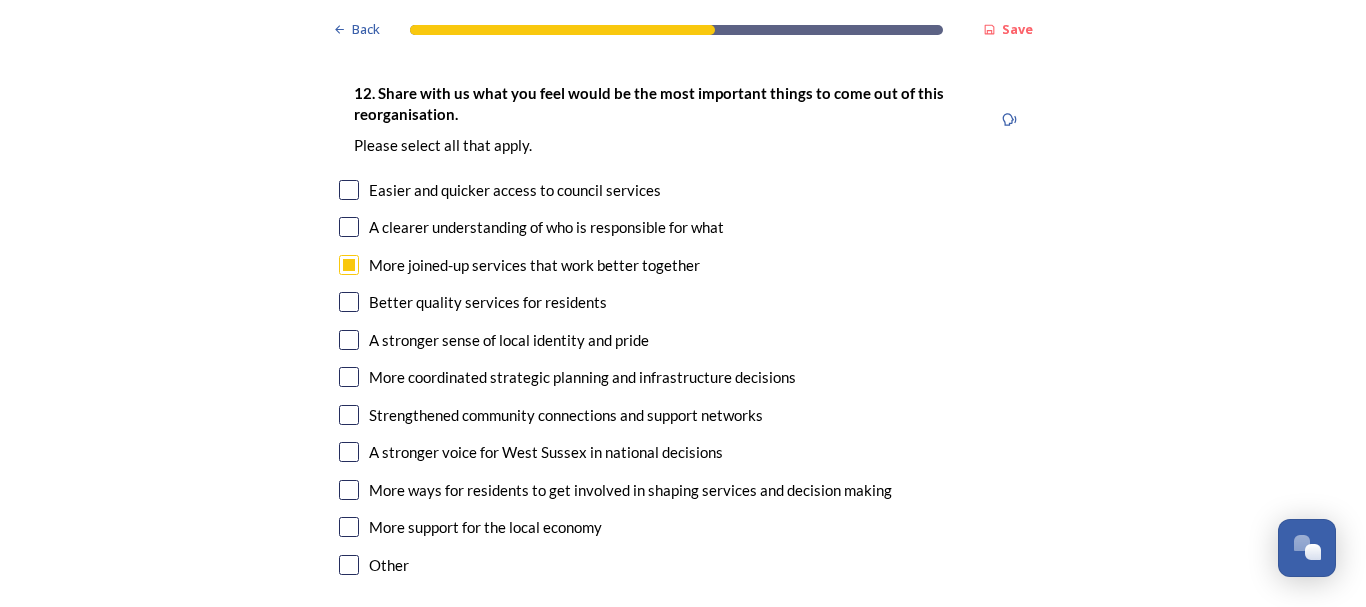 click at bounding box center [349, 377] 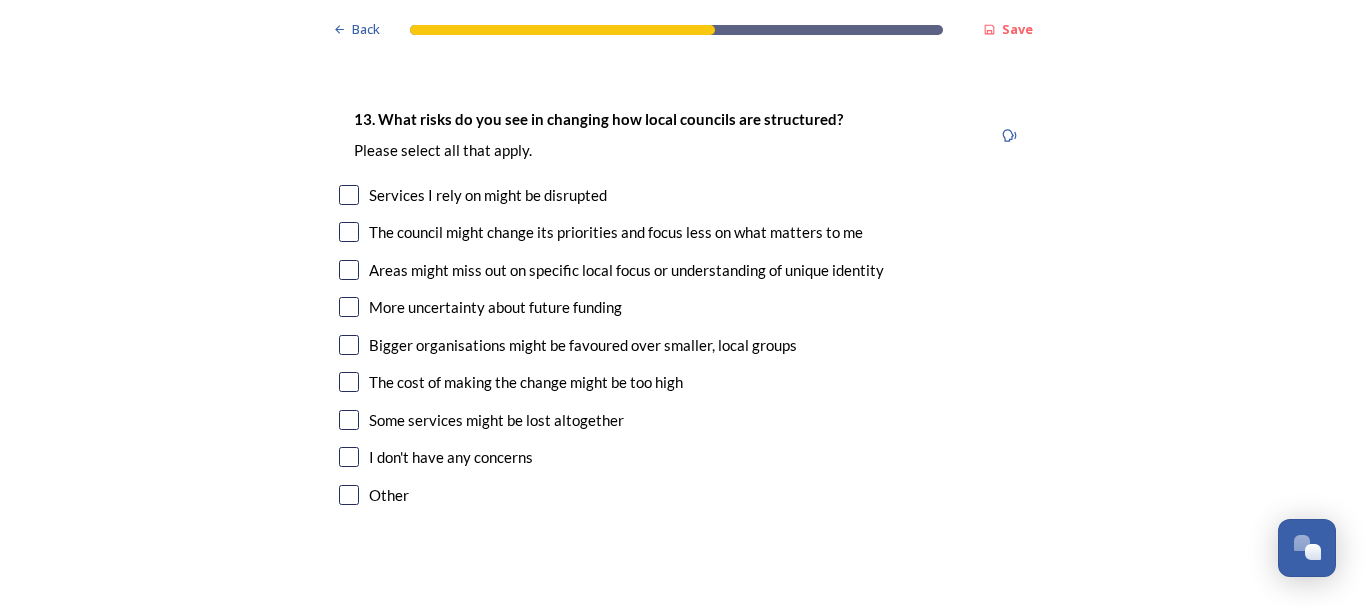 scroll, scrollTop: 3900, scrollLeft: 0, axis: vertical 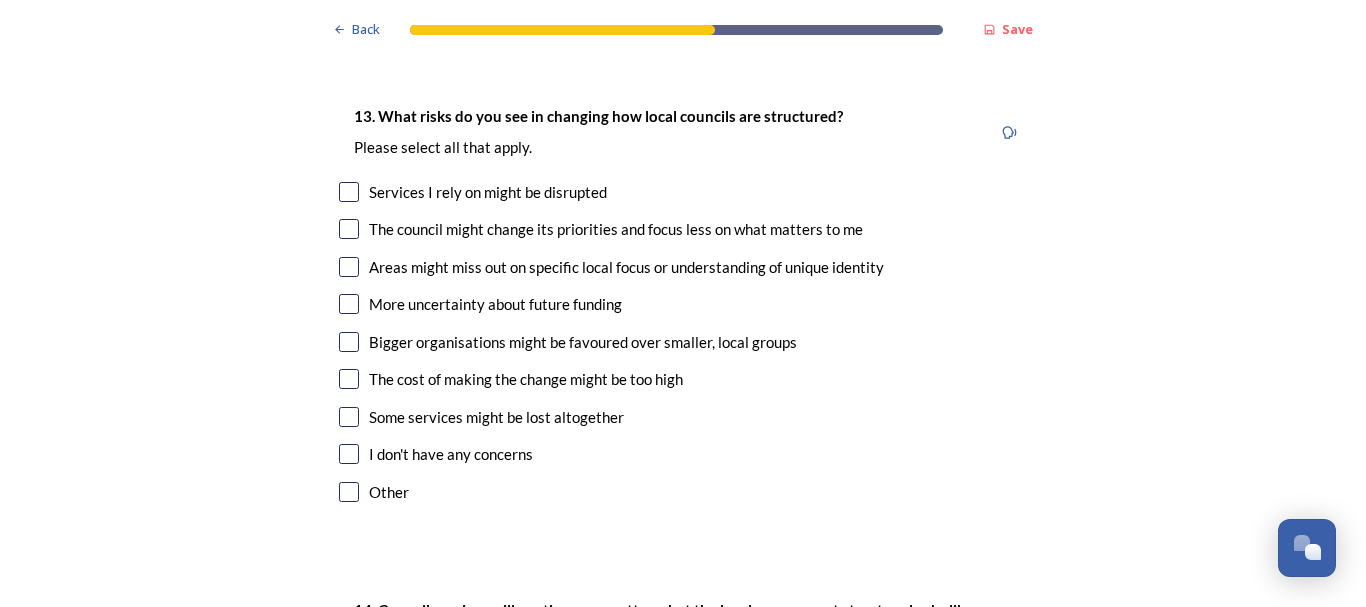 click at bounding box center (349, 267) 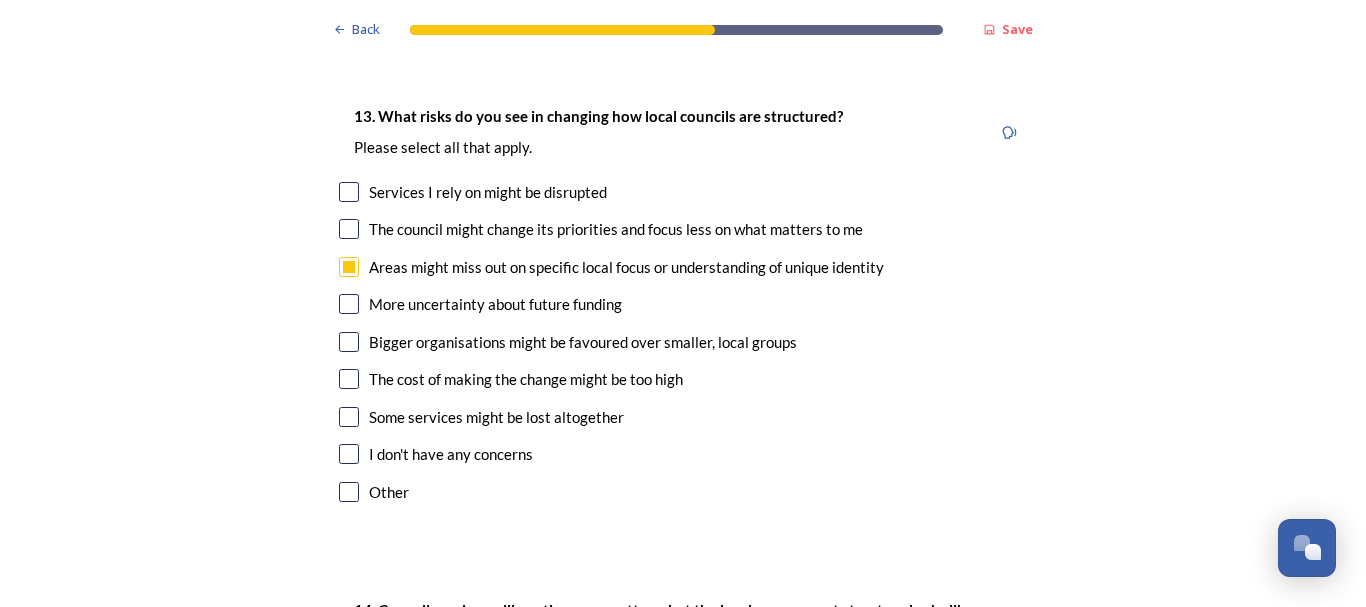 click at bounding box center (349, 379) 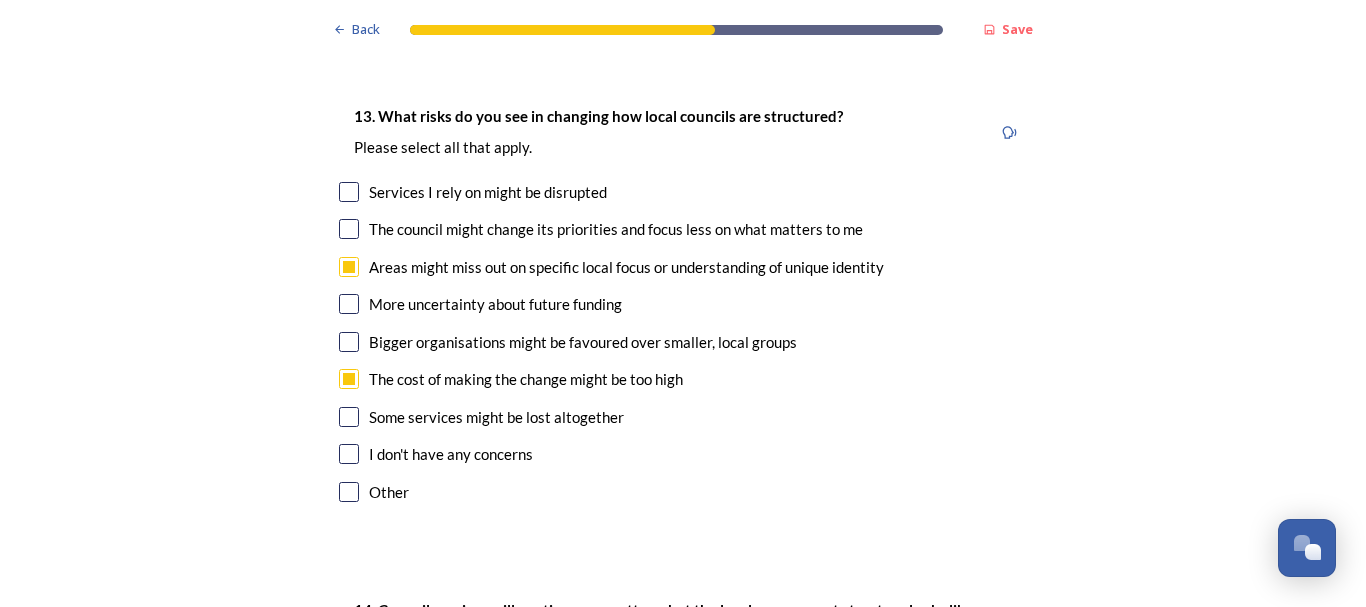 click at bounding box center [349, 342] 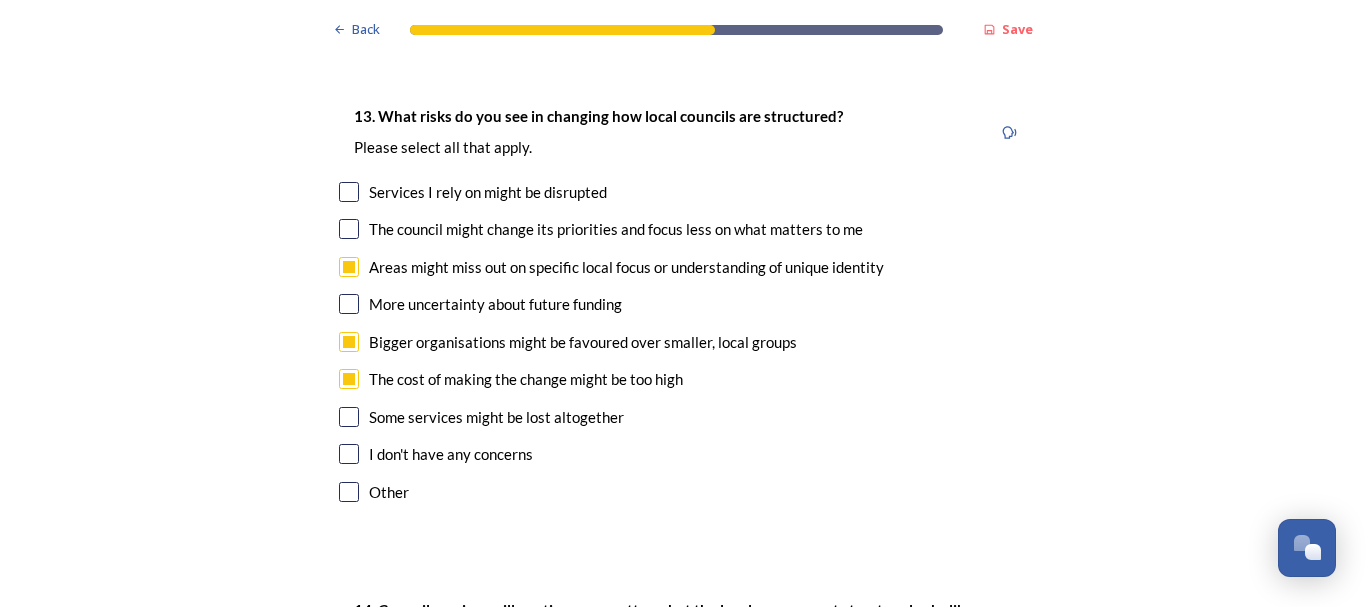 click at bounding box center [349, 417] 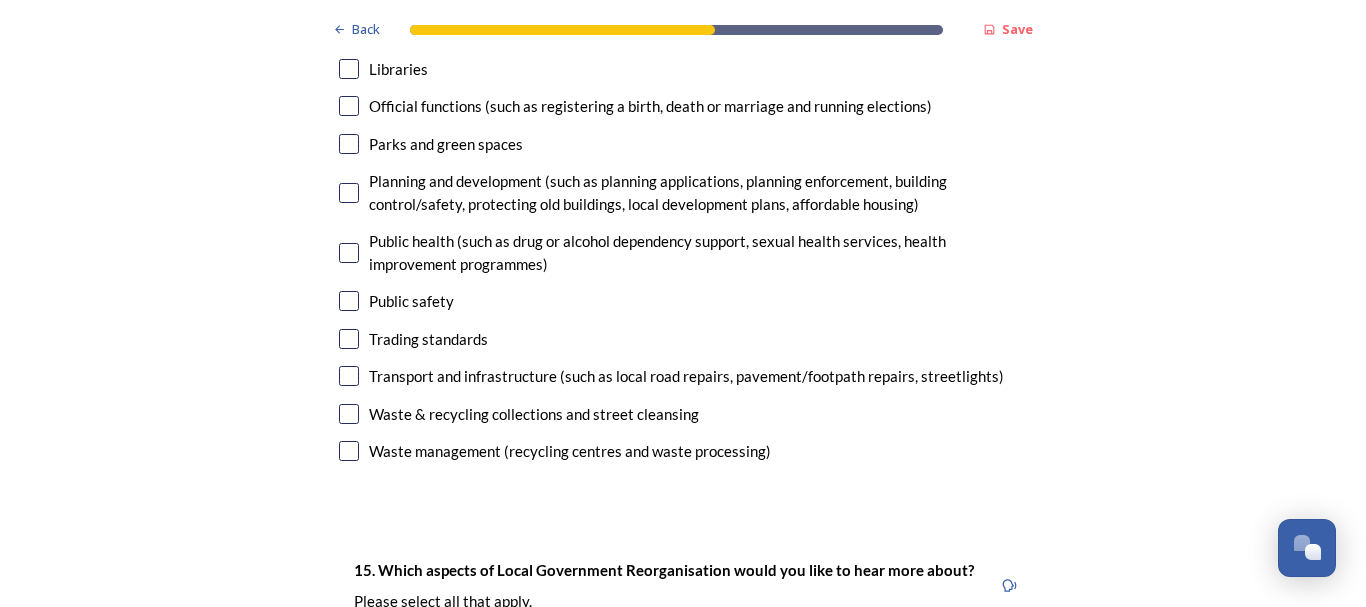 scroll, scrollTop: 5000, scrollLeft: 0, axis: vertical 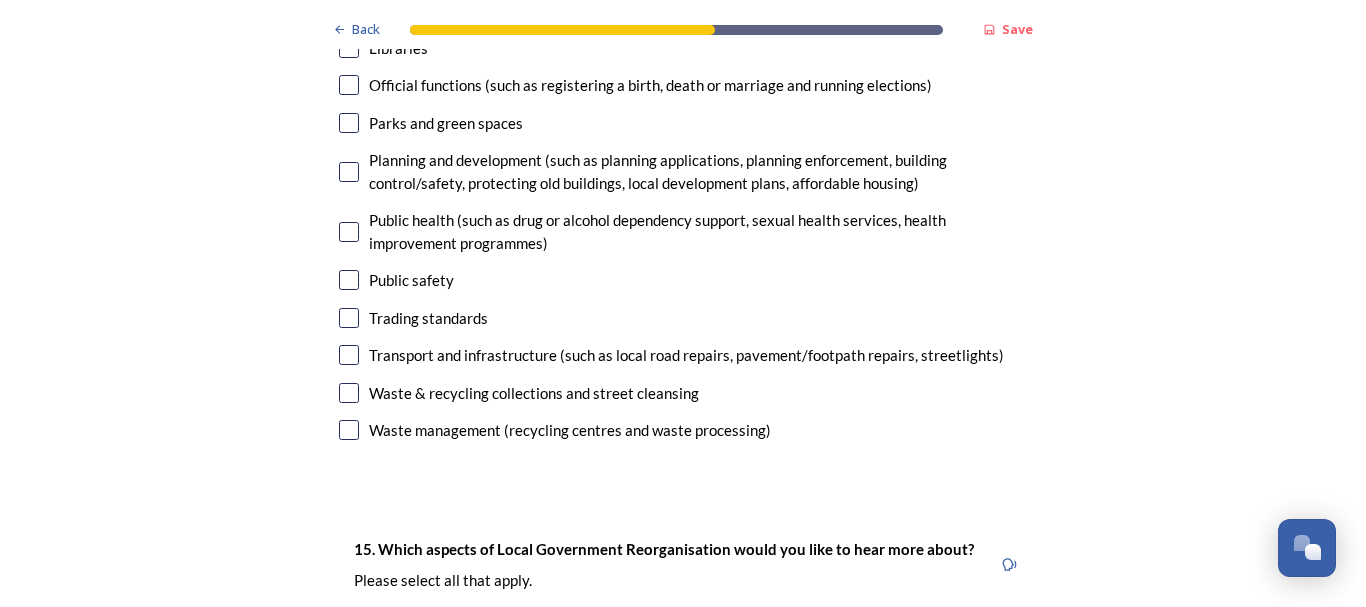 click at bounding box center (349, 355) 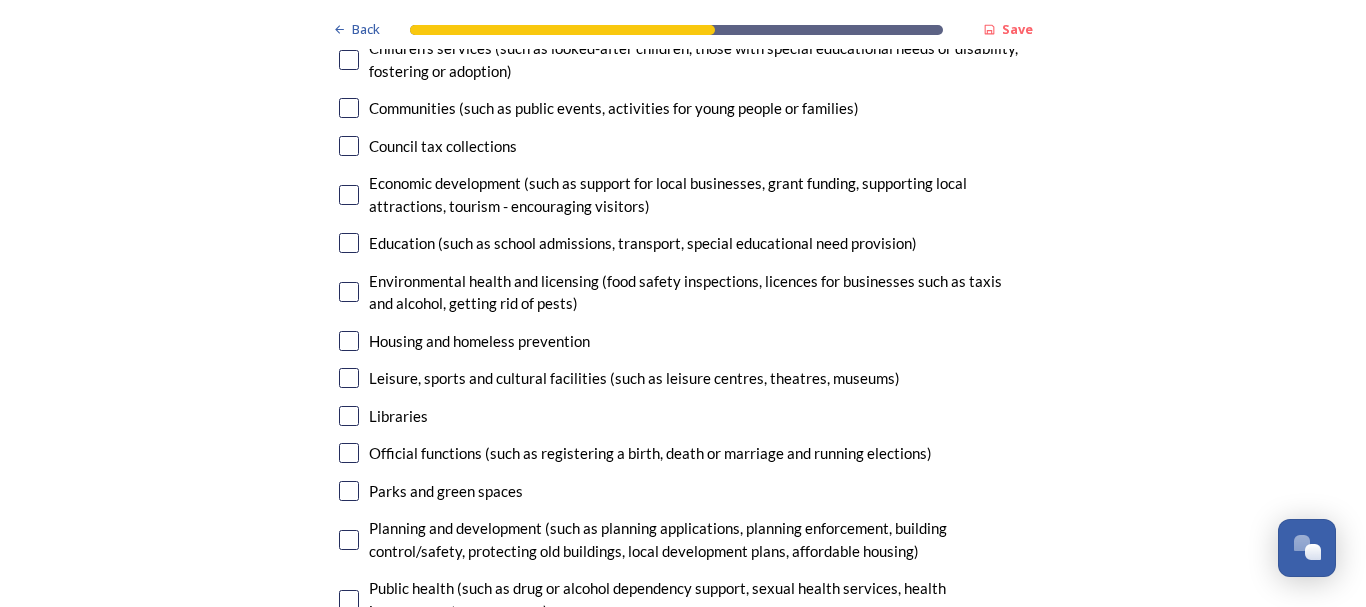 scroll, scrollTop: 4633, scrollLeft: 0, axis: vertical 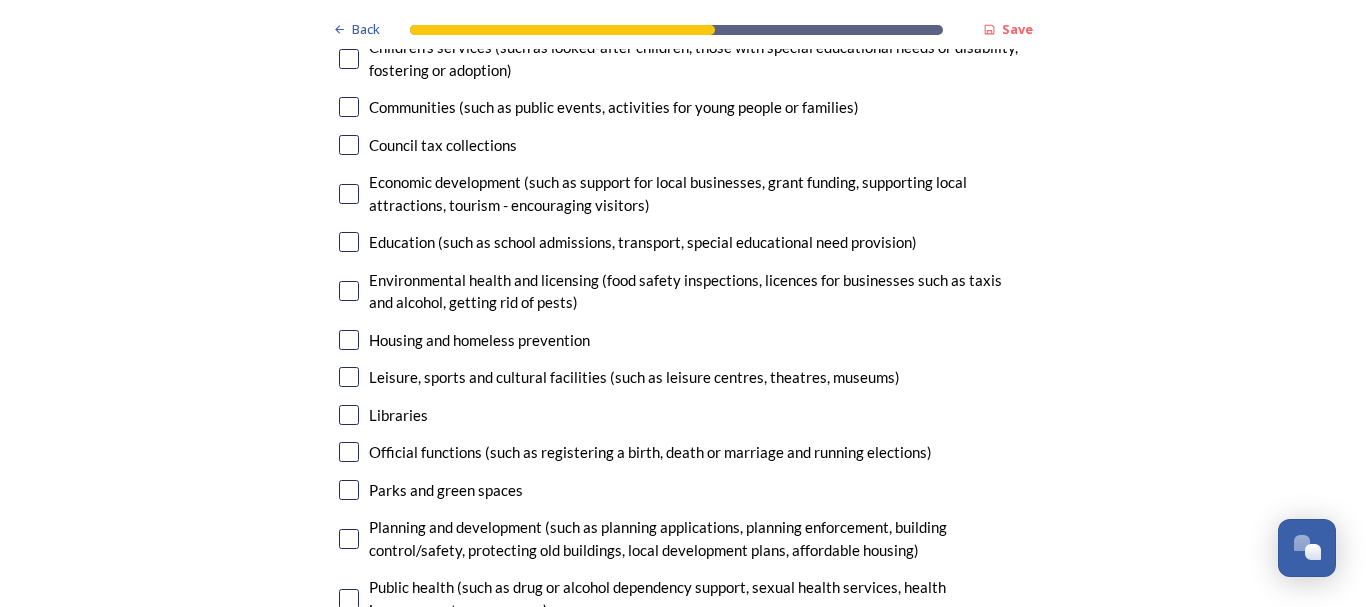 click at bounding box center [349, 194] 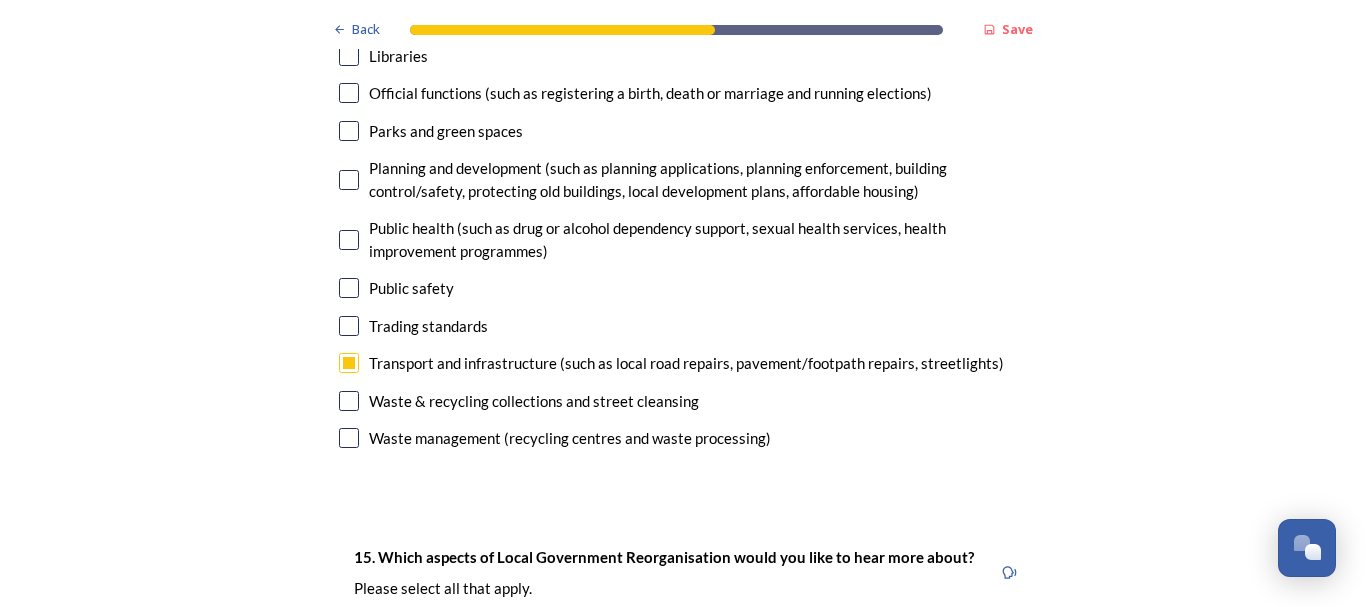 scroll, scrollTop: 5000, scrollLeft: 0, axis: vertical 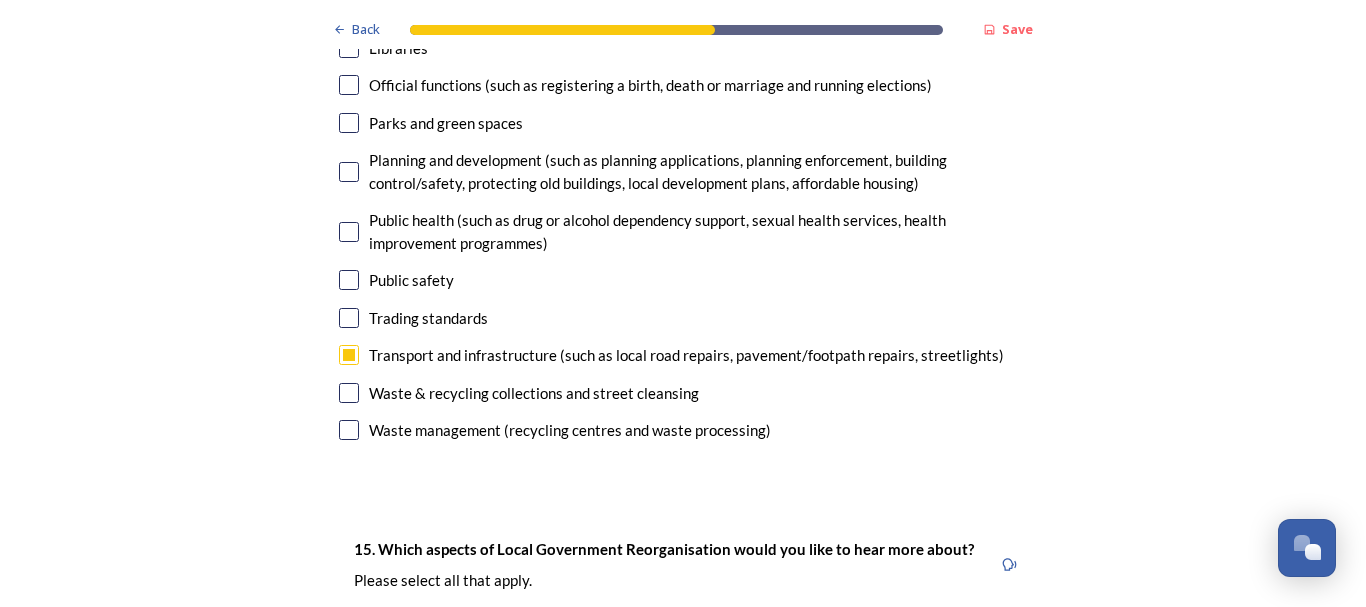 click at bounding box center (349, 172) 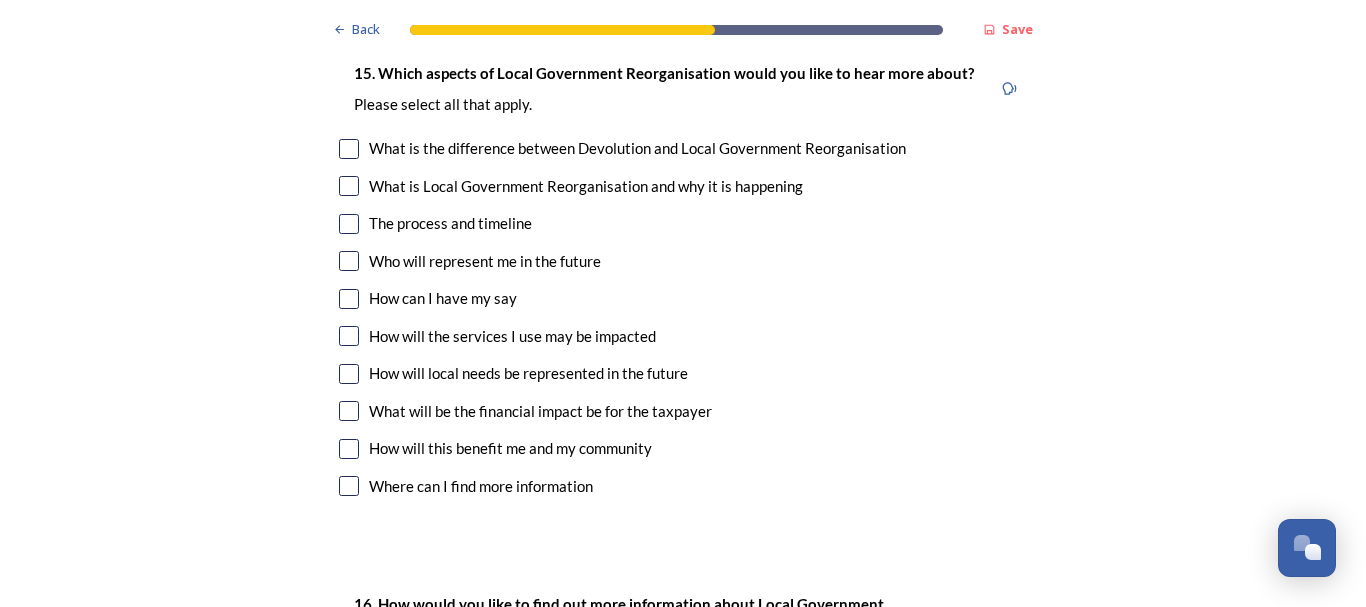 scroll, scrollTop: 5467, scrollLeft: 0, axis: vertical 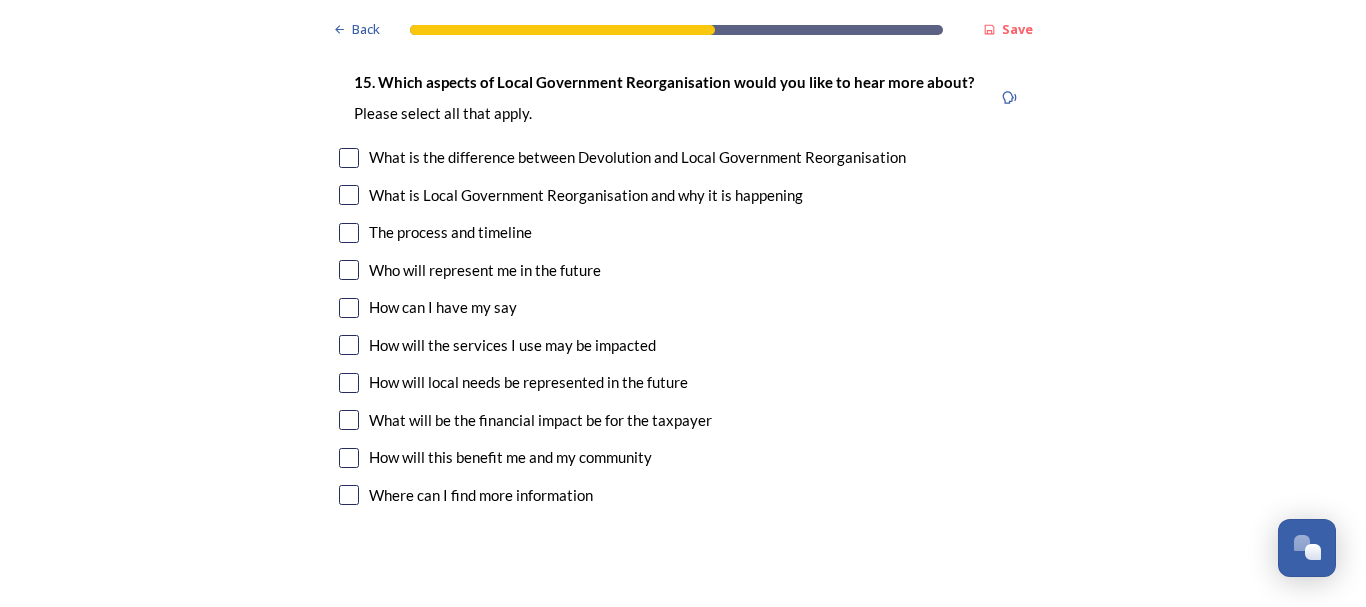 click on "Who will represent me in the future" at bounding box center (683, 270) 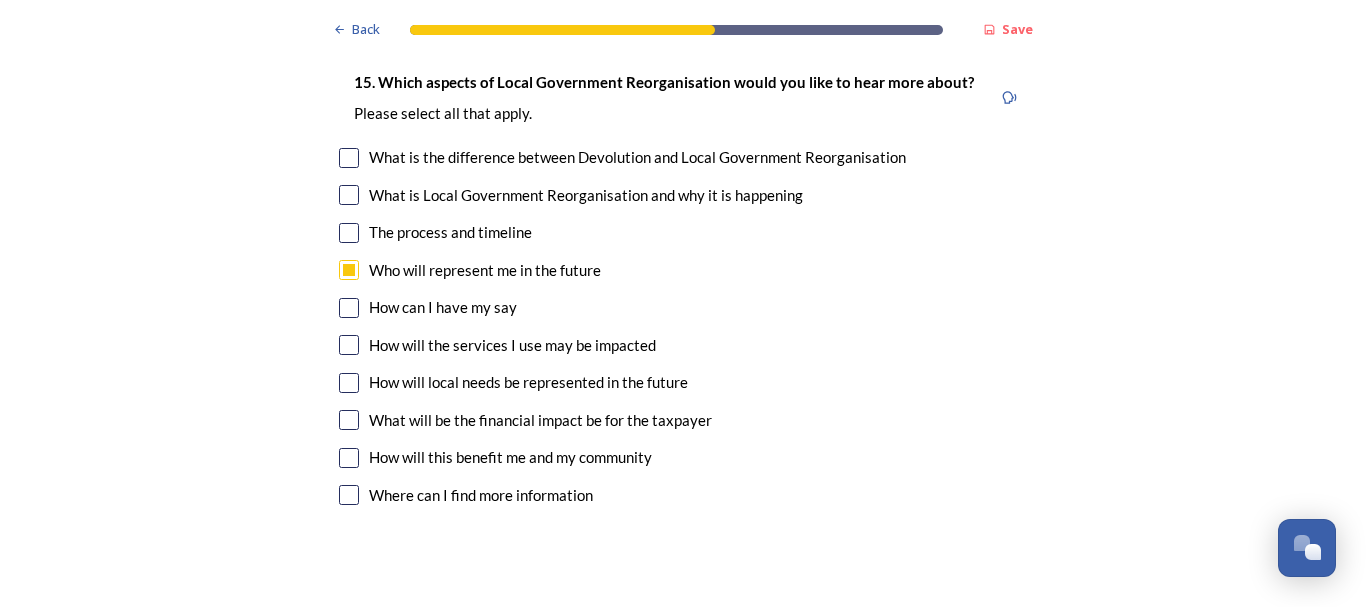 checkbox on "true" 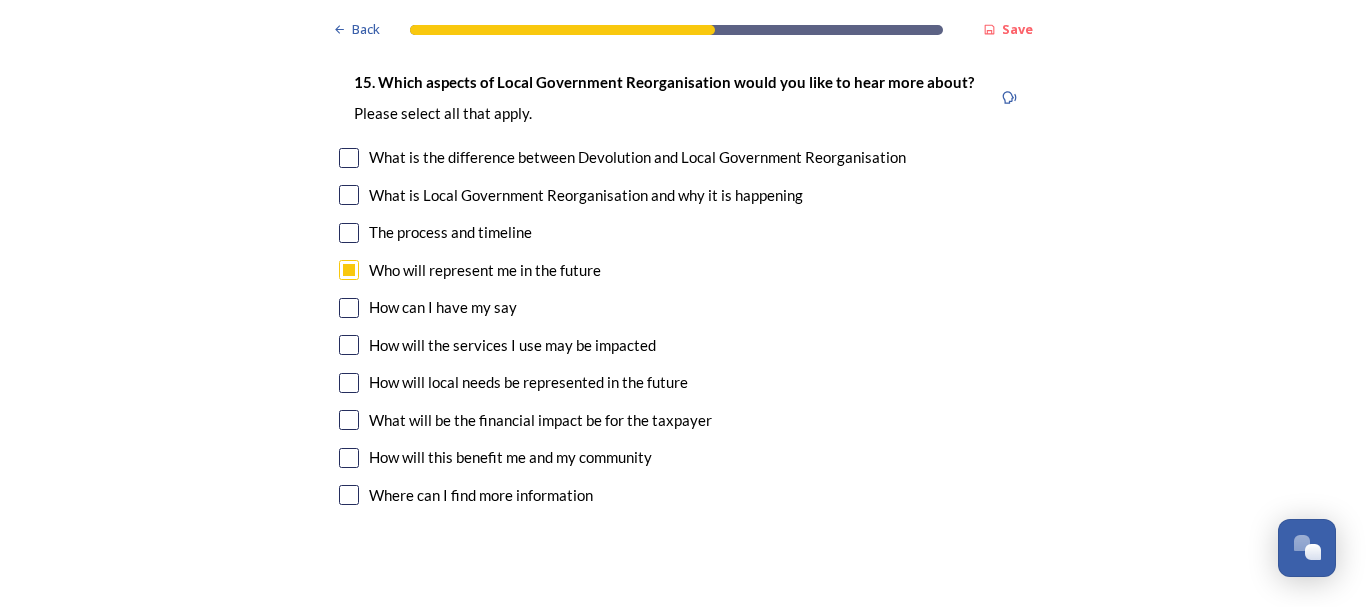 click at bounding box center [349, 233] 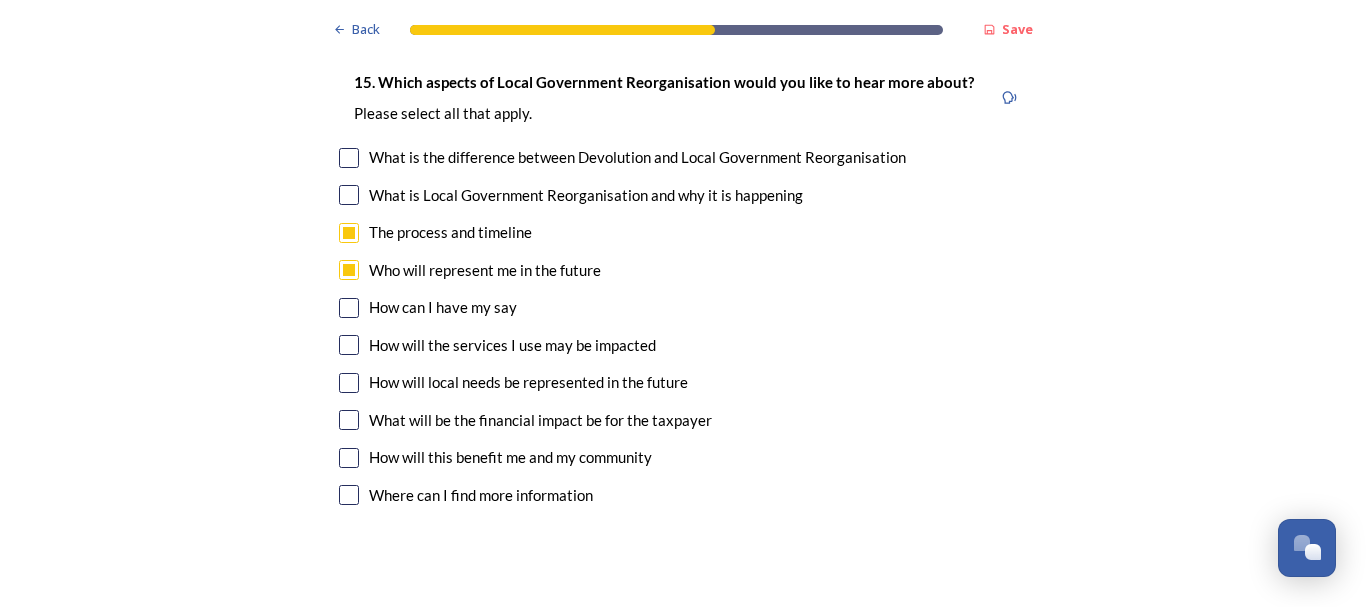 click at bounding box center [349, 383] 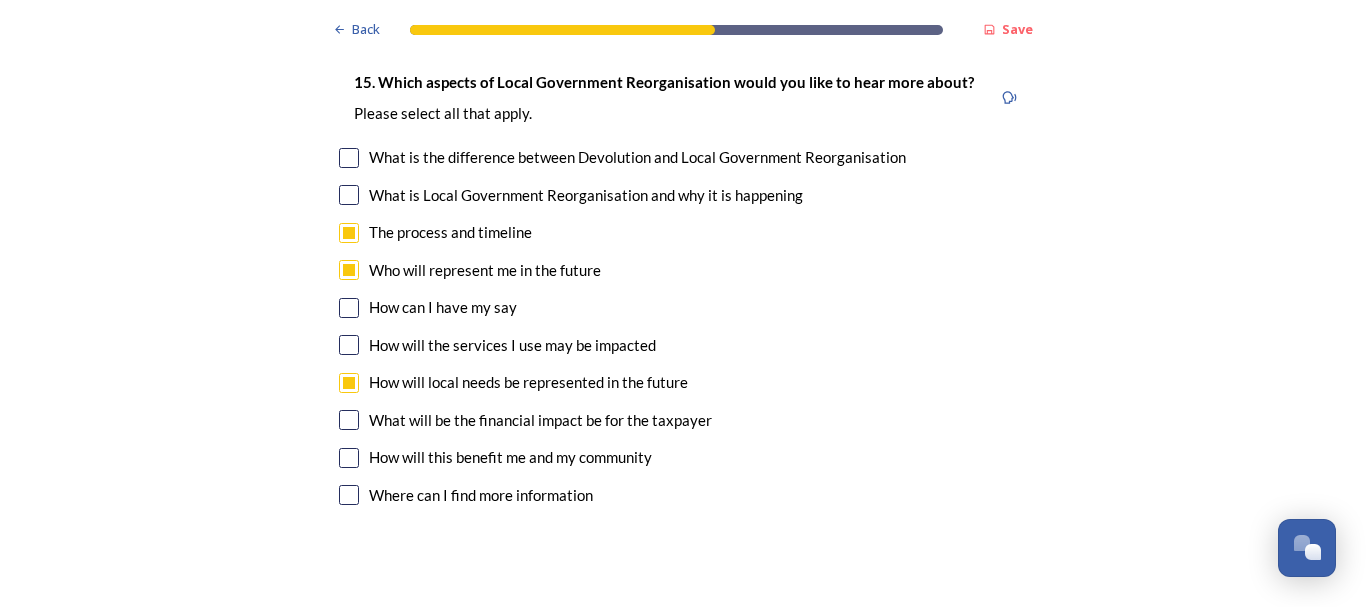 click at bounding box center (349, 495) 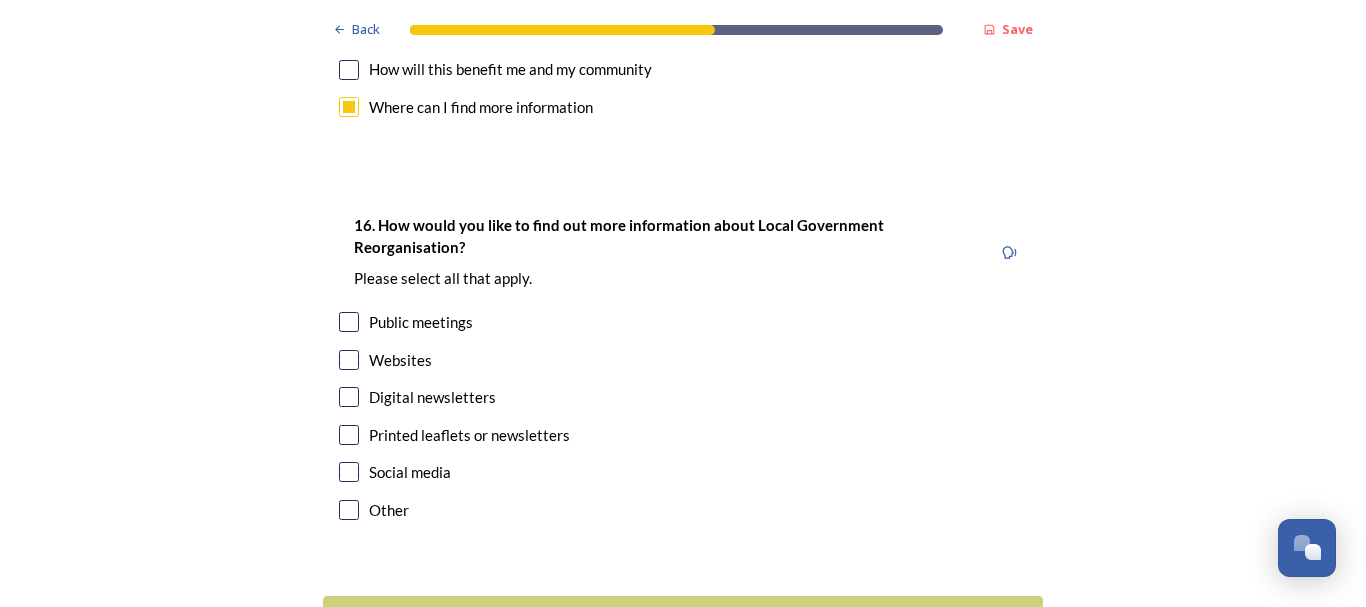 scroll, scrollTop: 5867, scrollLeft: 0, axis: vertical 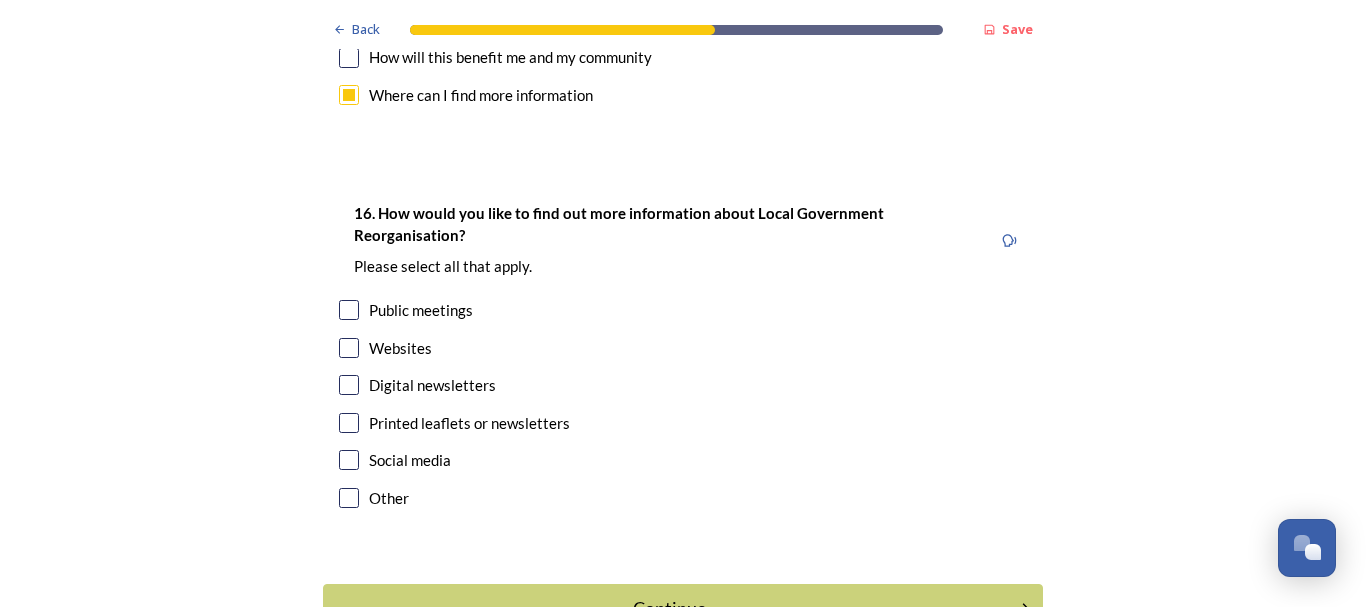 click at bounding box center (349, 348) 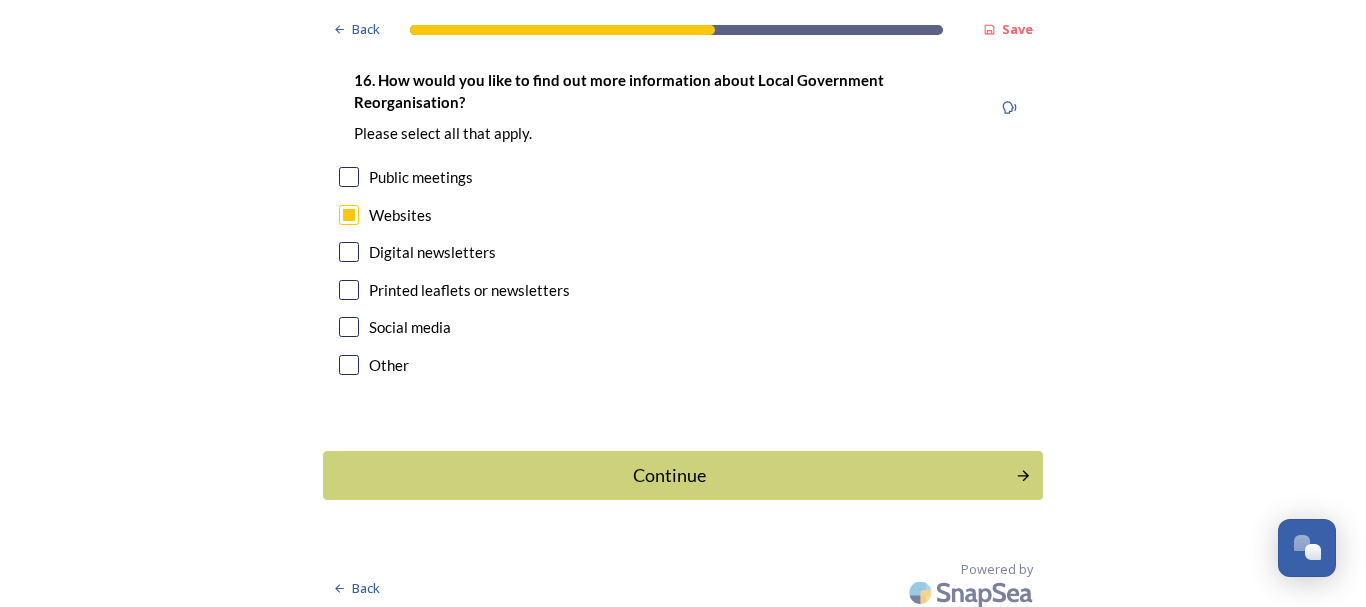 scroll, scrollTop: 6009, scrollLeft: 0, axis: vertical 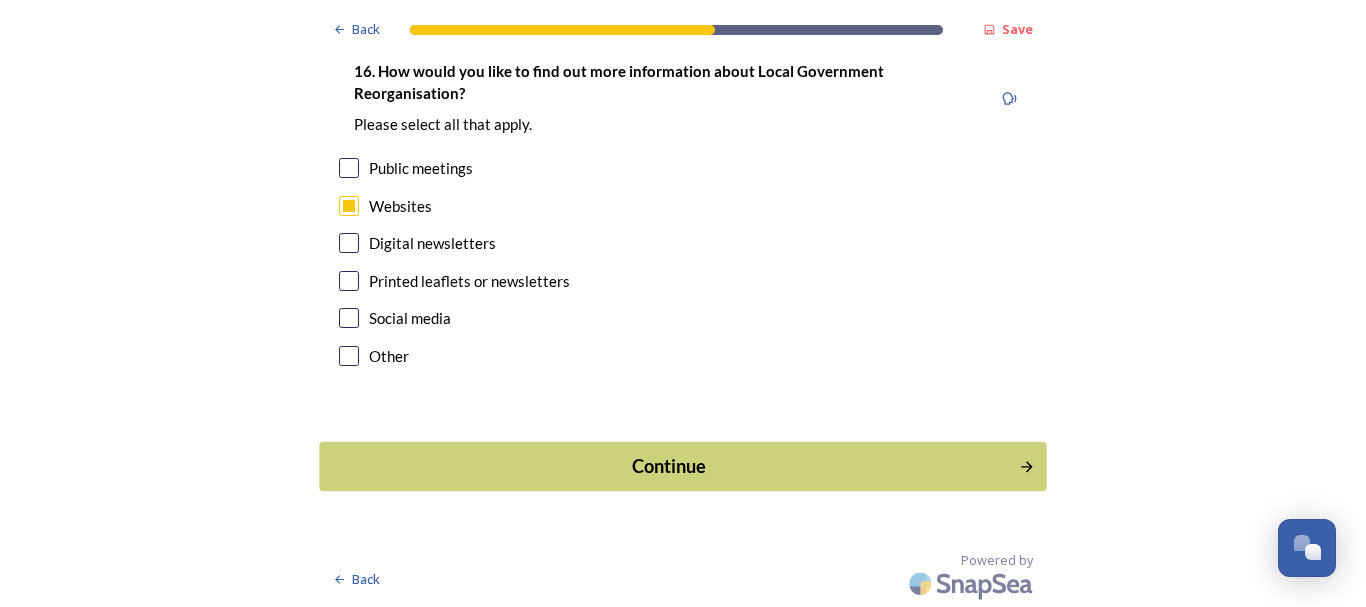 click on "Continue" at bounding box center [669, 466] 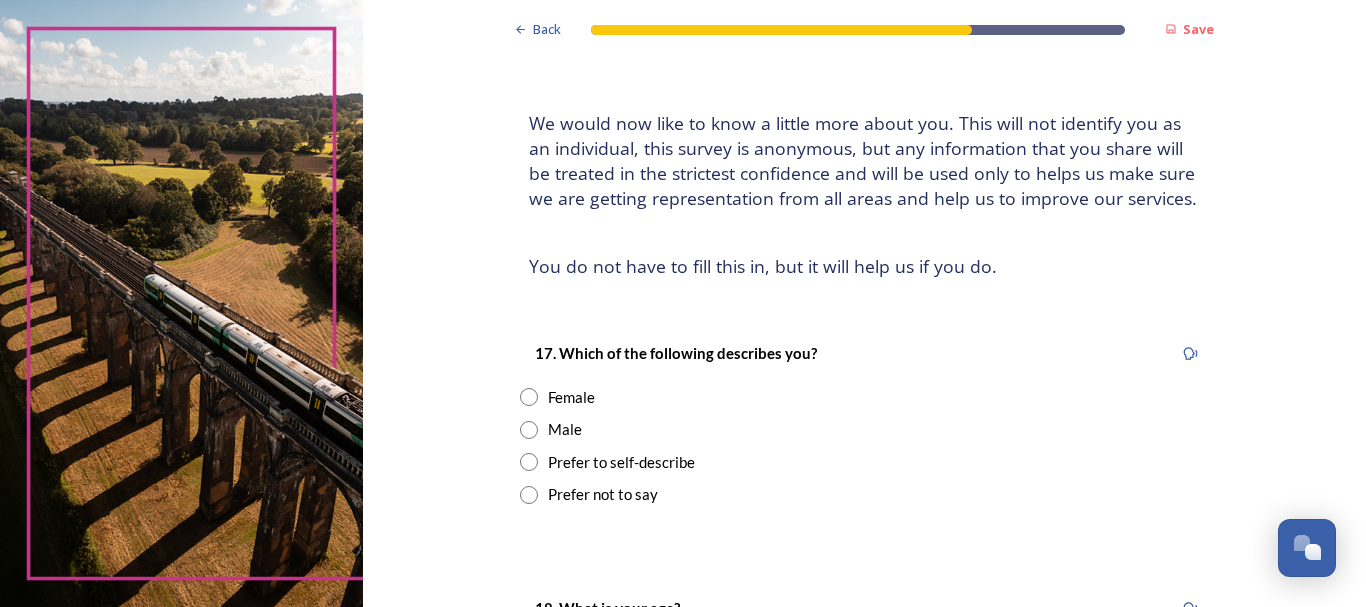 scroll, scrollTop: 100, scrollLeft: 0, axis: vertical 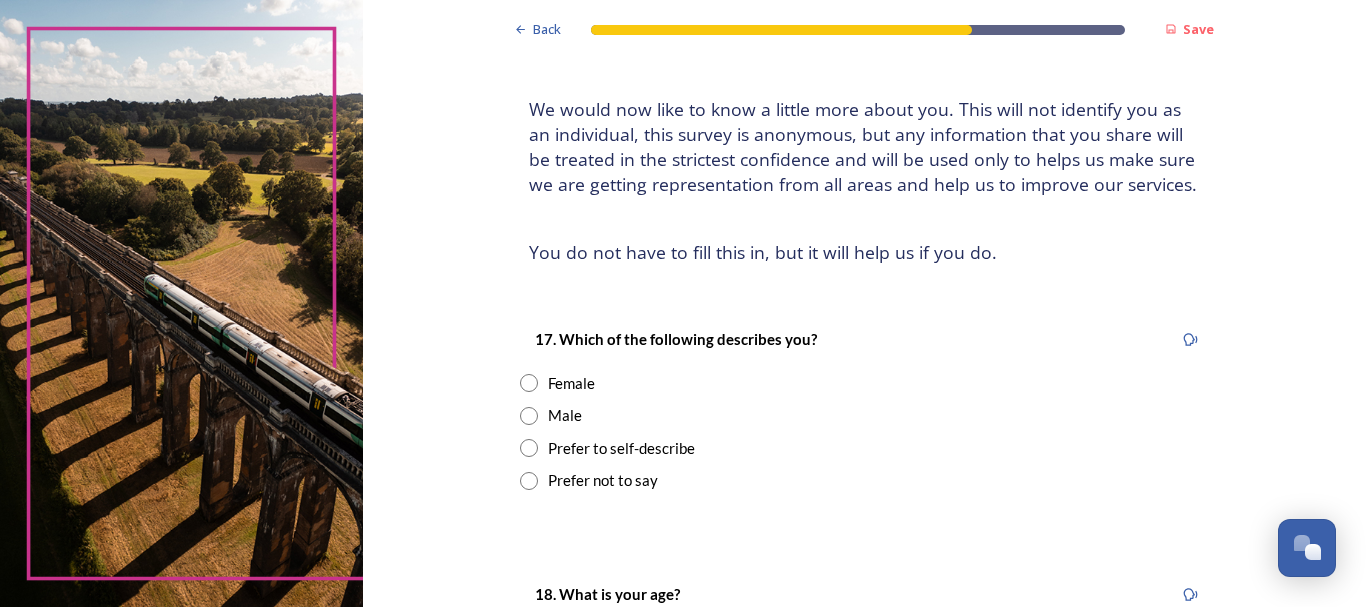 click at bounding box center [529, 383] 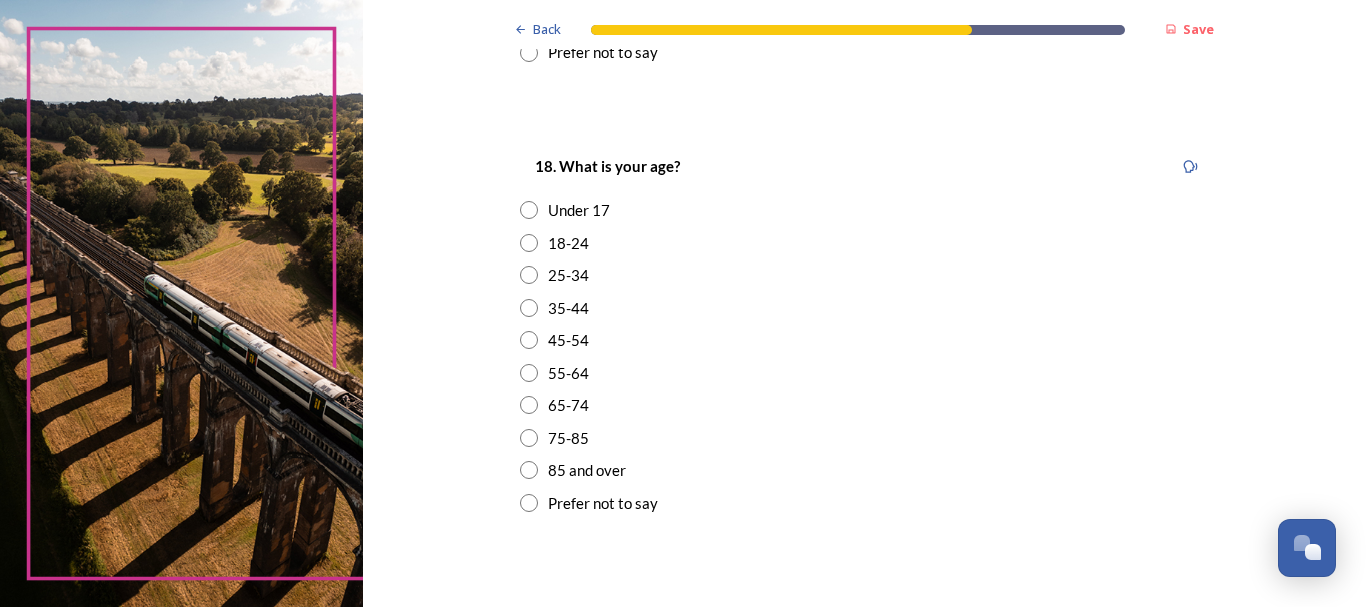 scroll, scrollTop: 533, scrollLeft: 0, axis: vertical 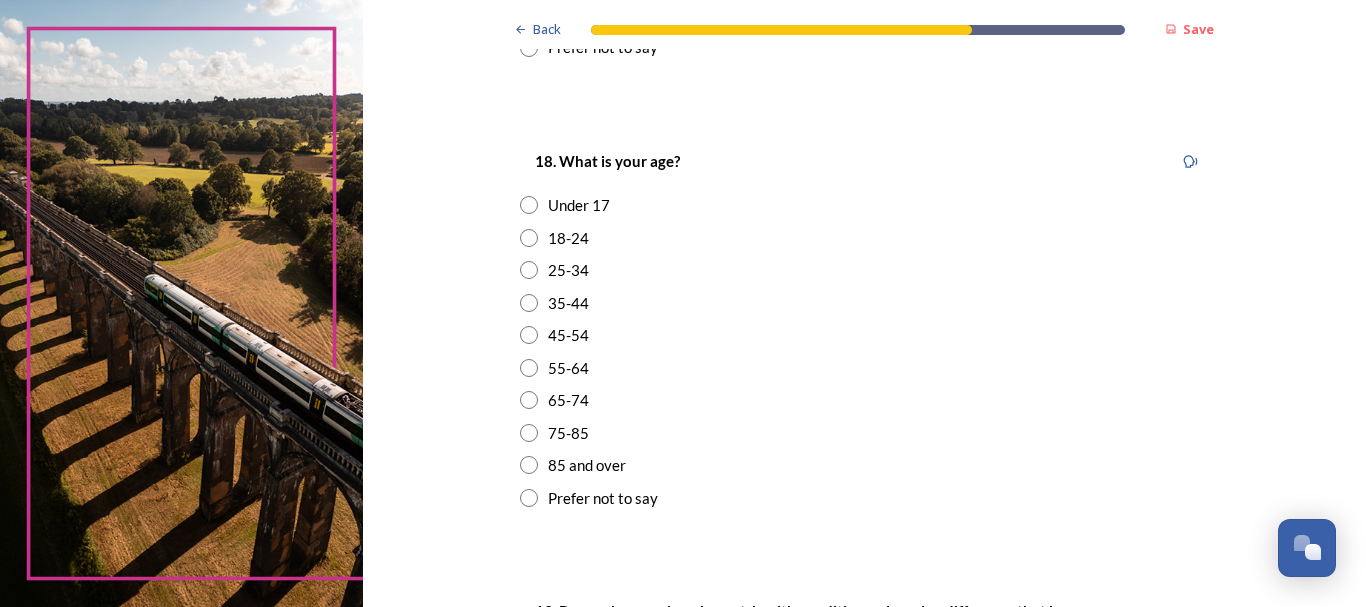 click at bounding box center [529, 433] 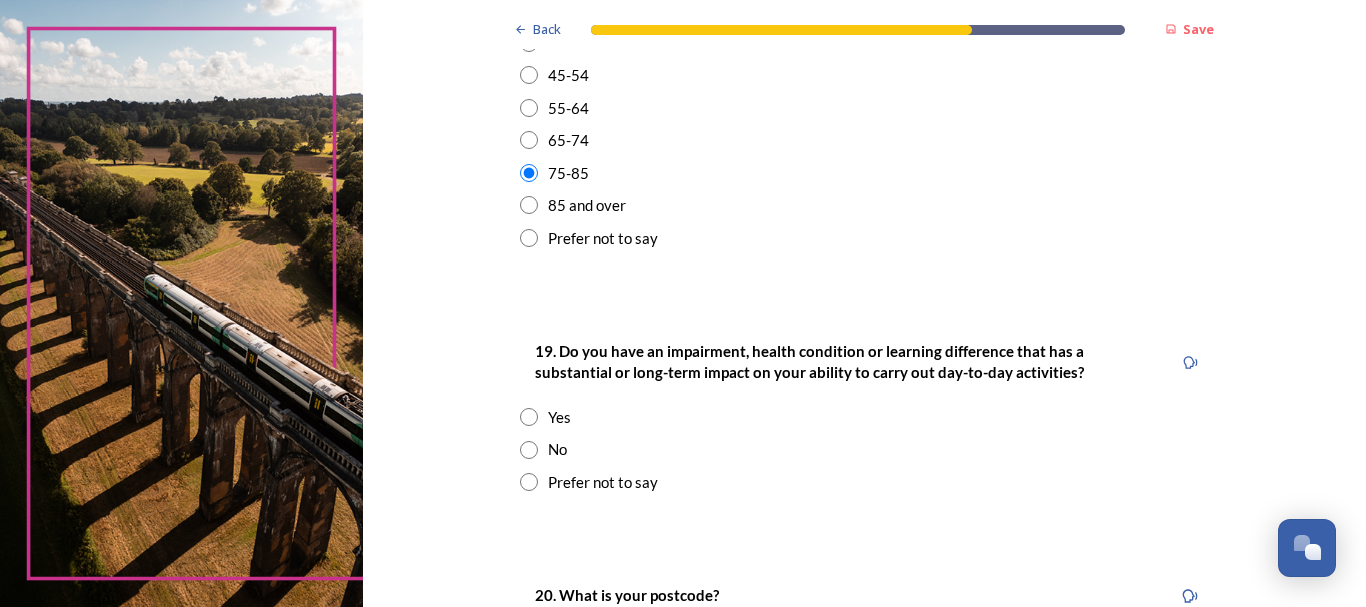 scroll, scrollTop: 800, scrollLeft: 0, axis: vertical 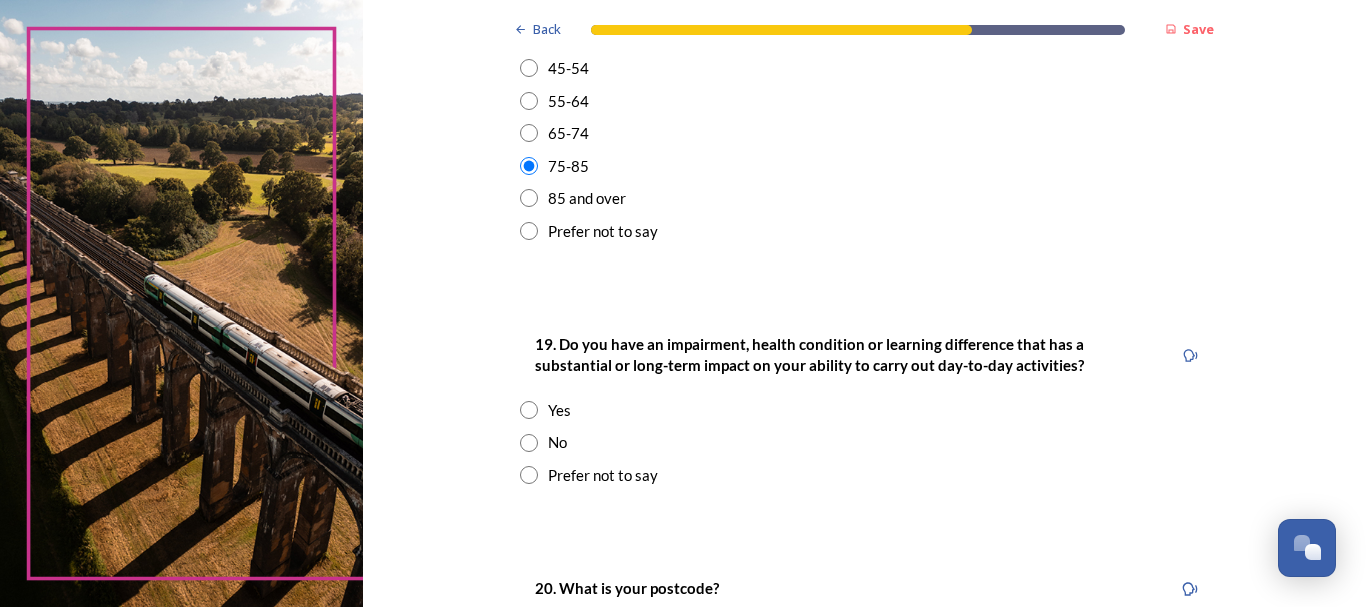click at bounding box center (529, 443) 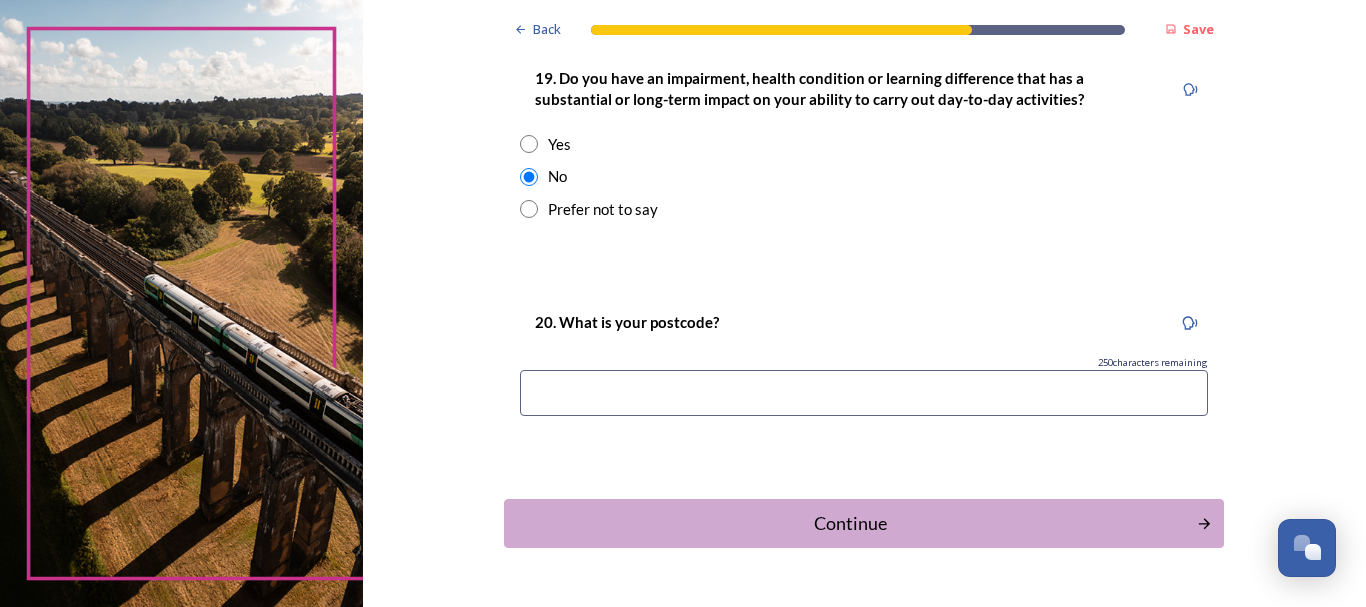 scroll, scrollTop: 1067, scrollLeft: 0, axis: vertical 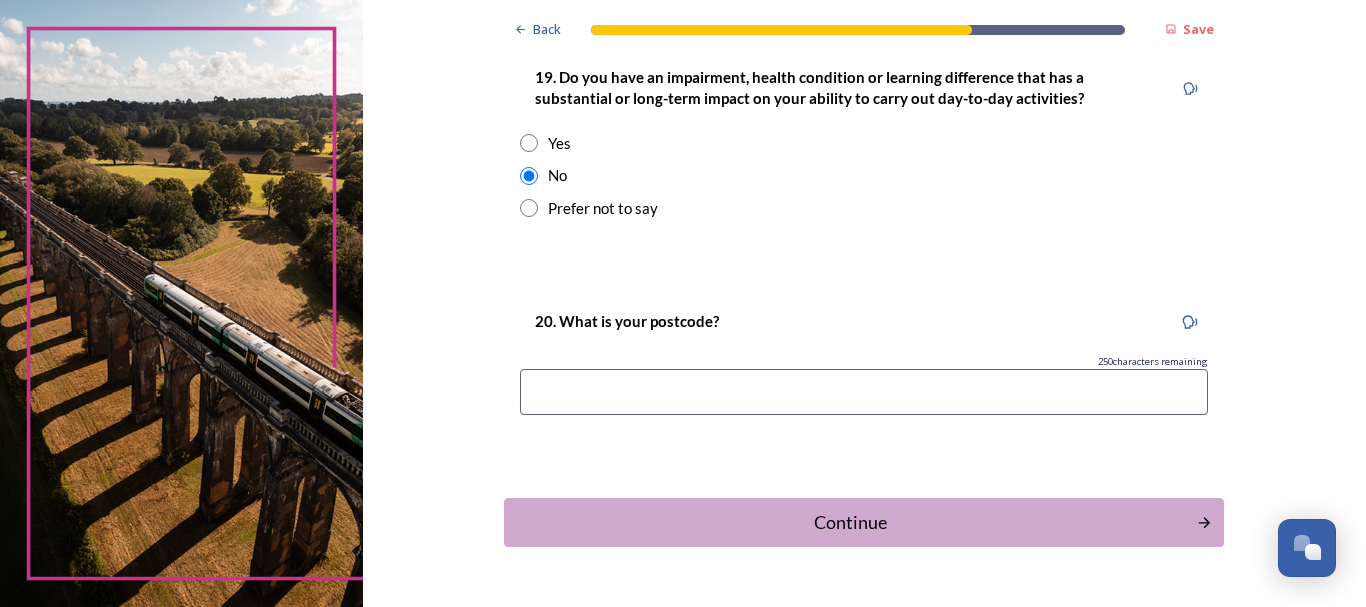 click at bounding box center [864, 392] 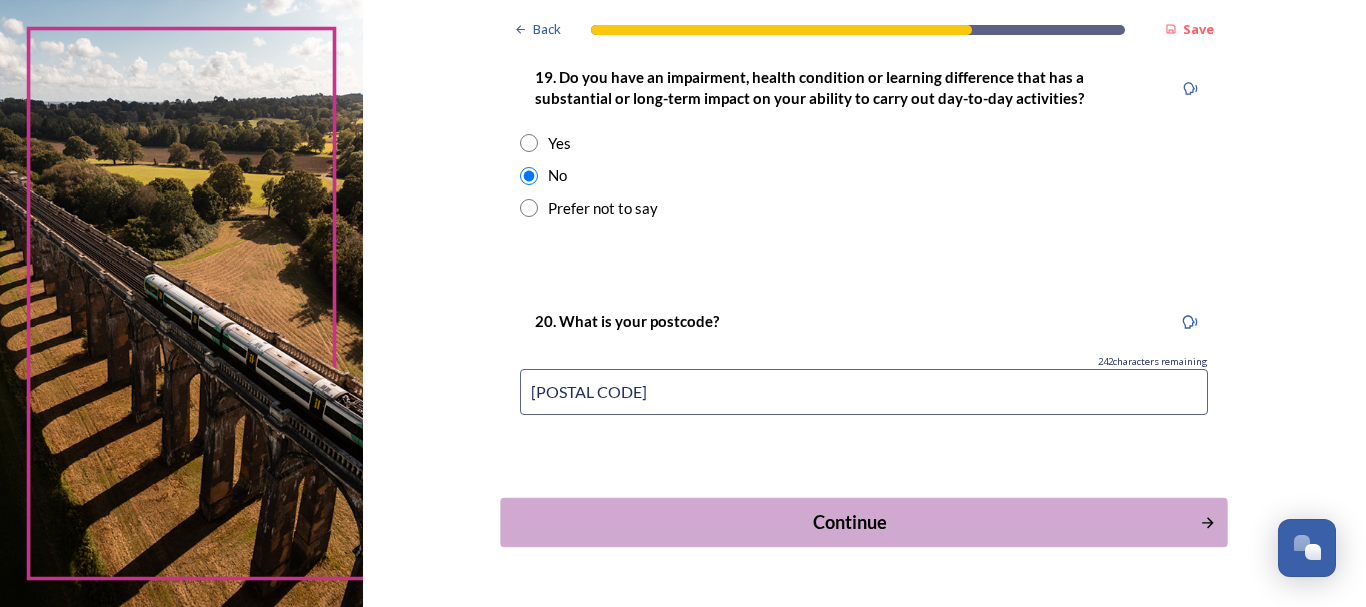 type on "BN15 9QH" 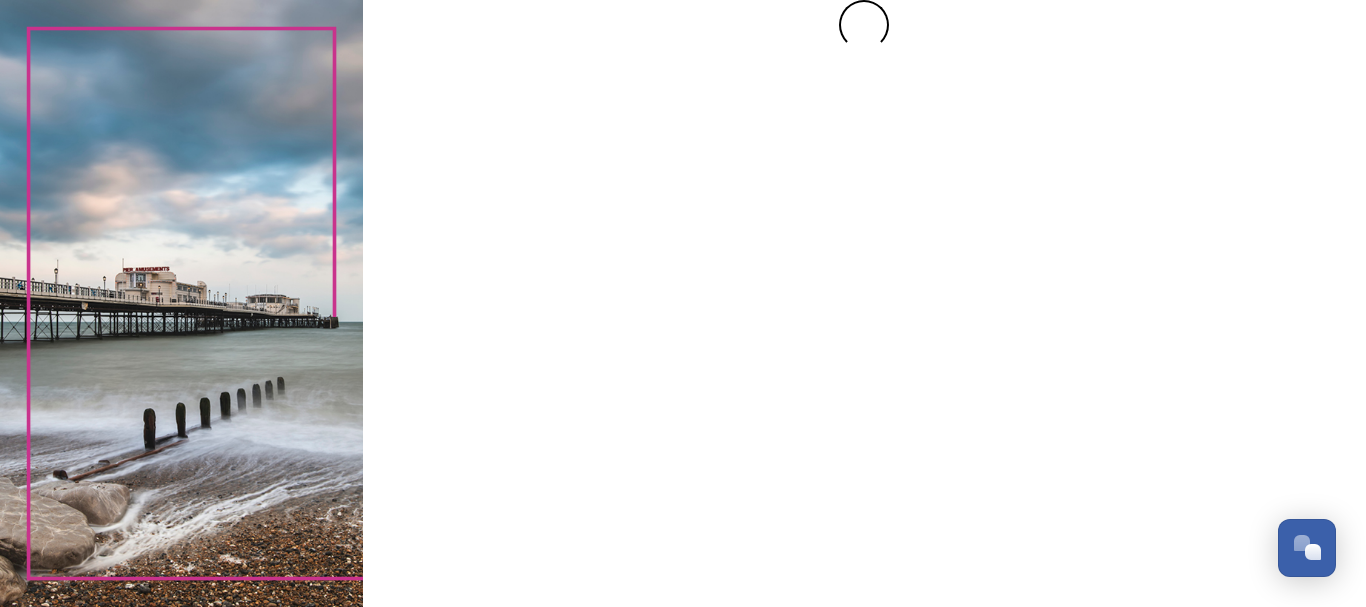 scroll, scrollTop: 0, scrollLeft: 0, axis: both 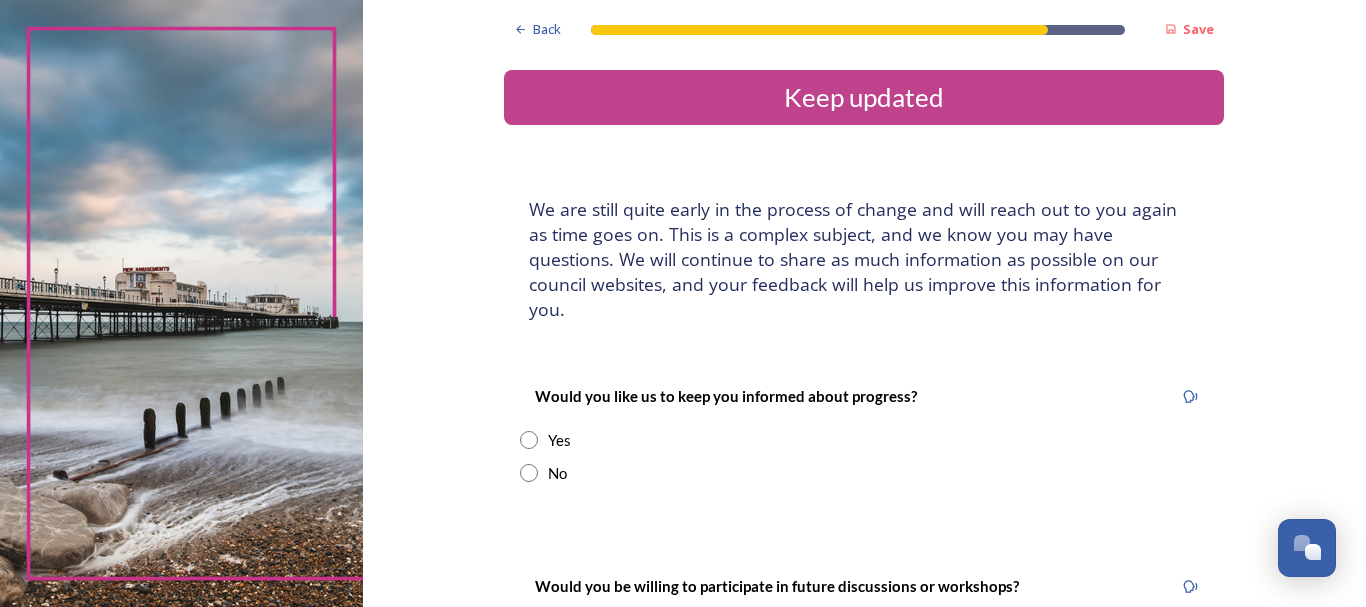 click at bounding box center (529, 440) 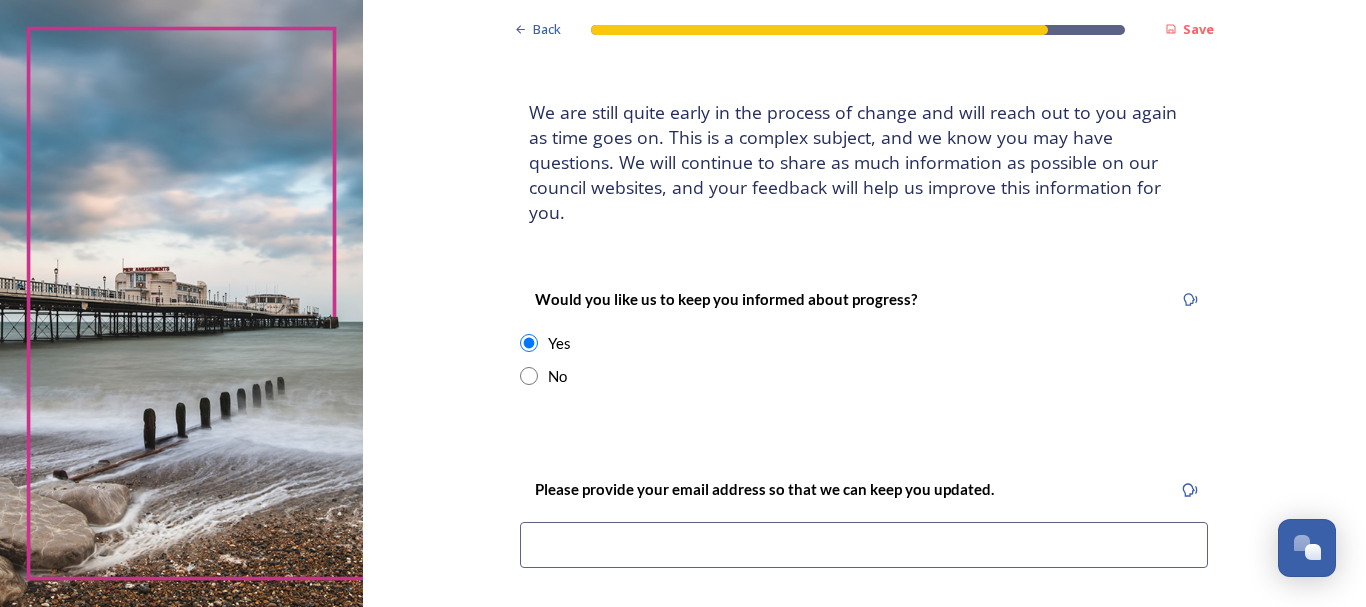 scroll, scrollTop: 100, scrollLeft: 0, axis: vertical 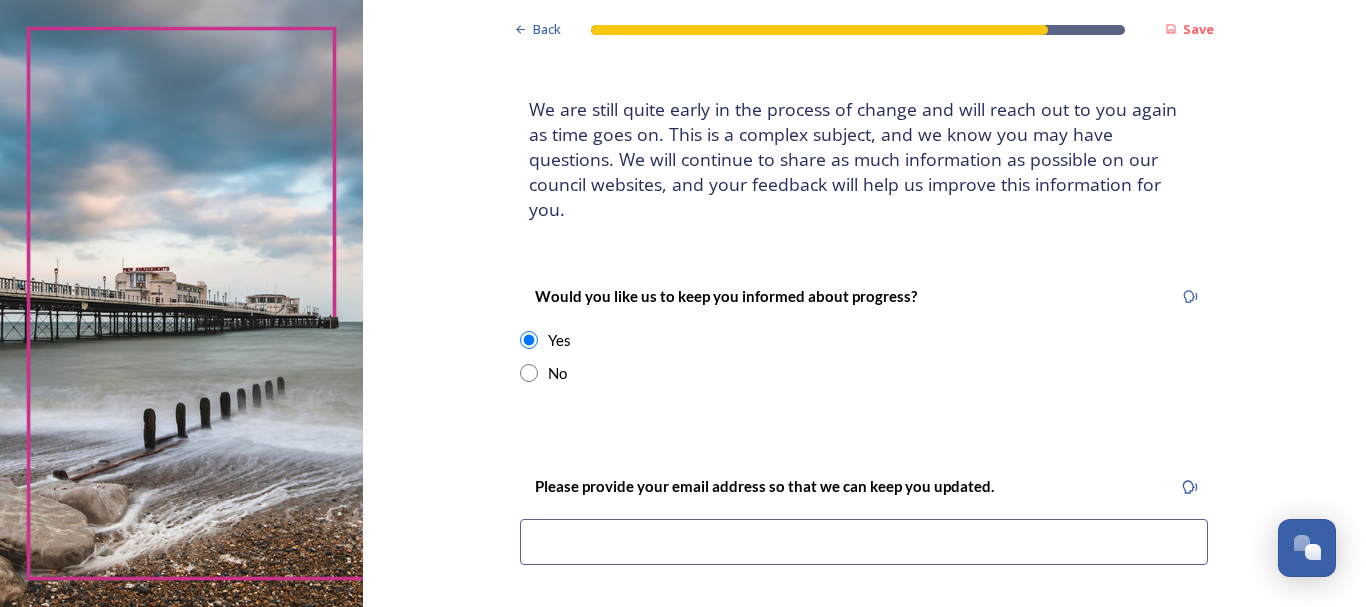 click at bounding box center (529, 373) 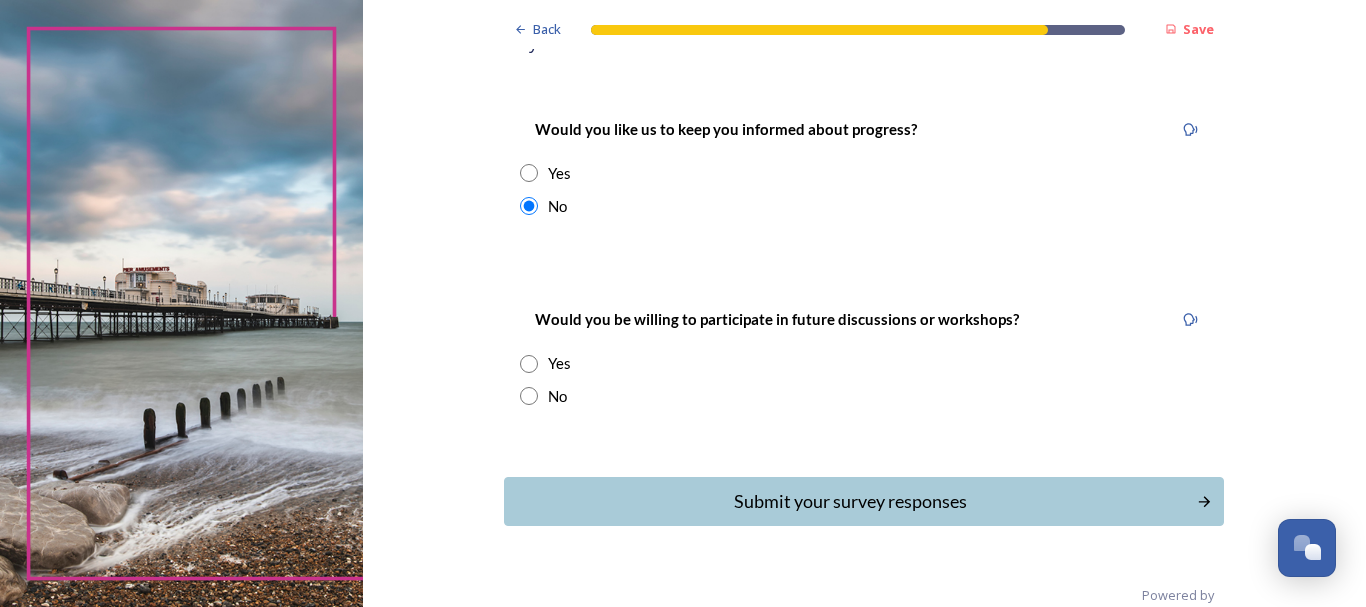scroll, scrollTop: 277, scrollLeft: 0, axis: vertical 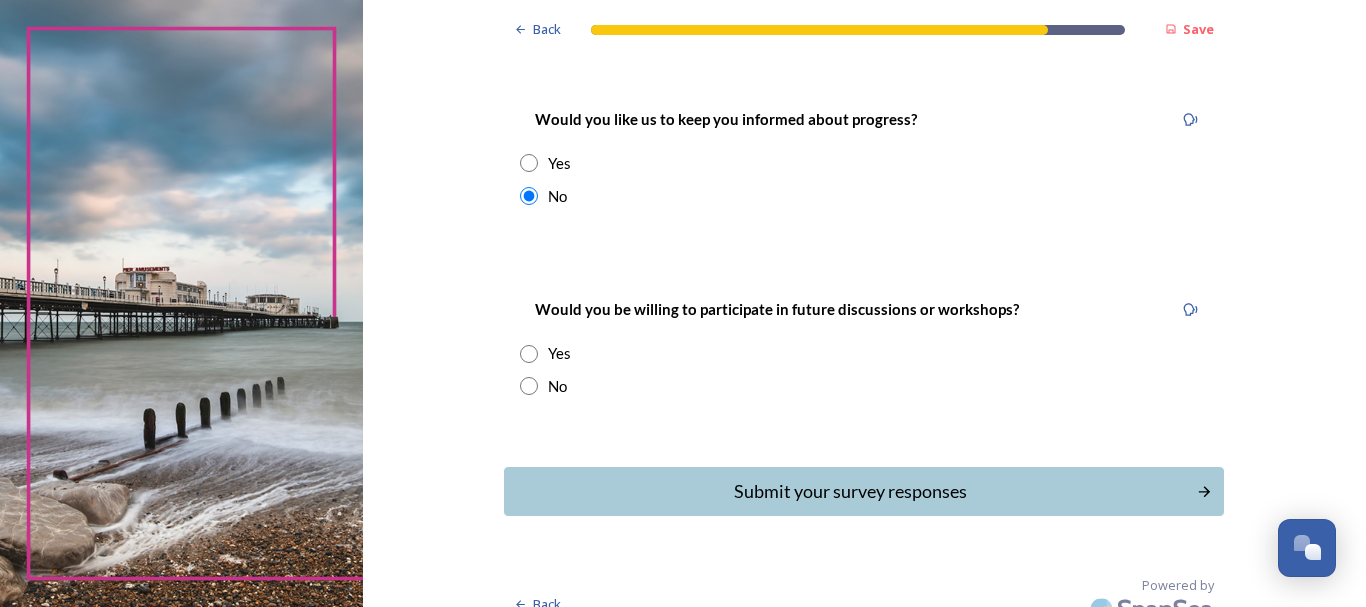 click at bounding box center (529, 354) 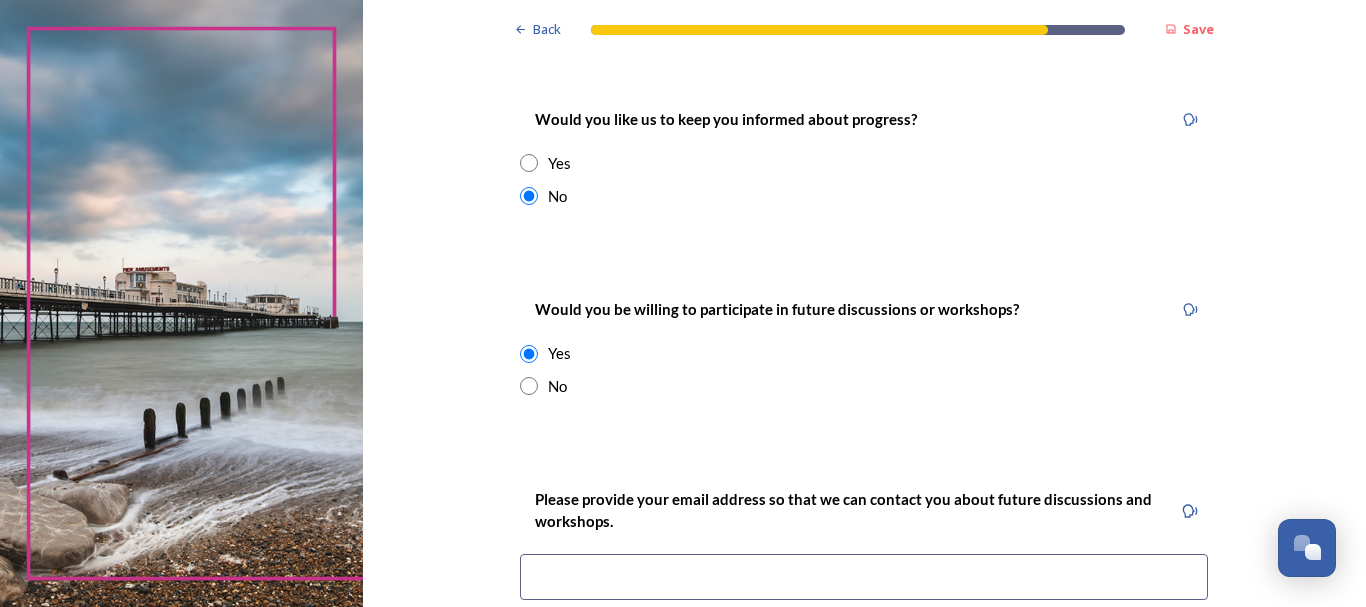 click at bounding box center [529, 386] 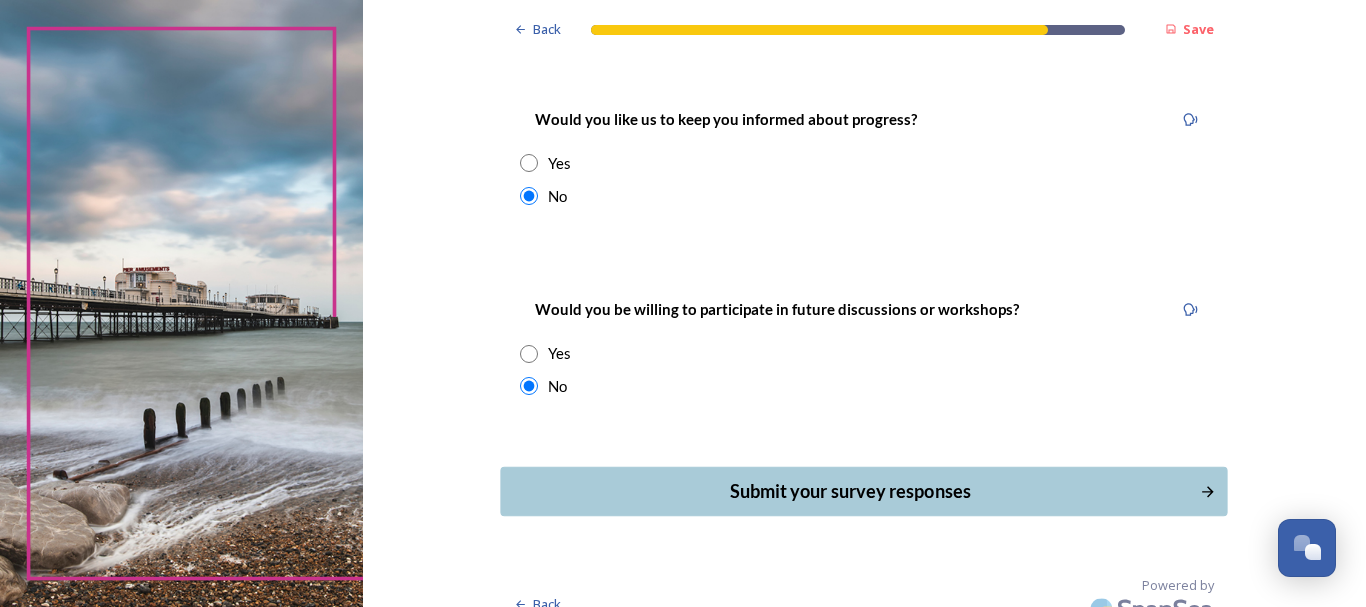 click on "Submit your survey responses" at bounding box center (850, 491) 